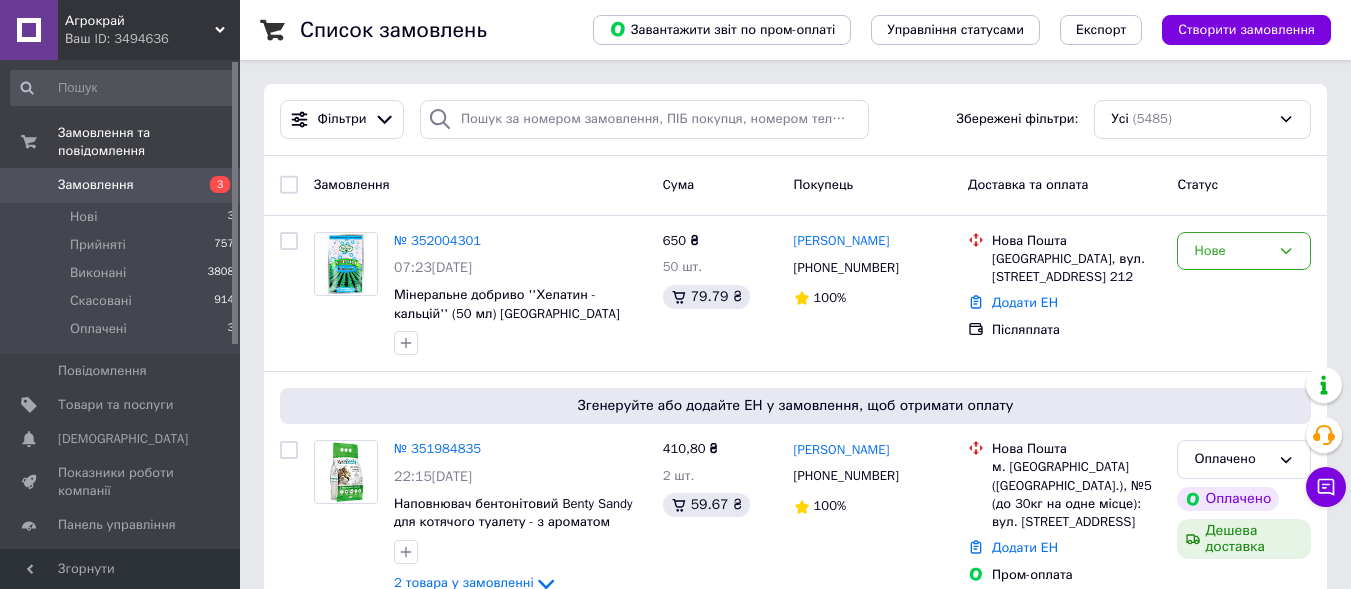 scroll, scrollTop: 0, scrollLeft: 0, axis: both 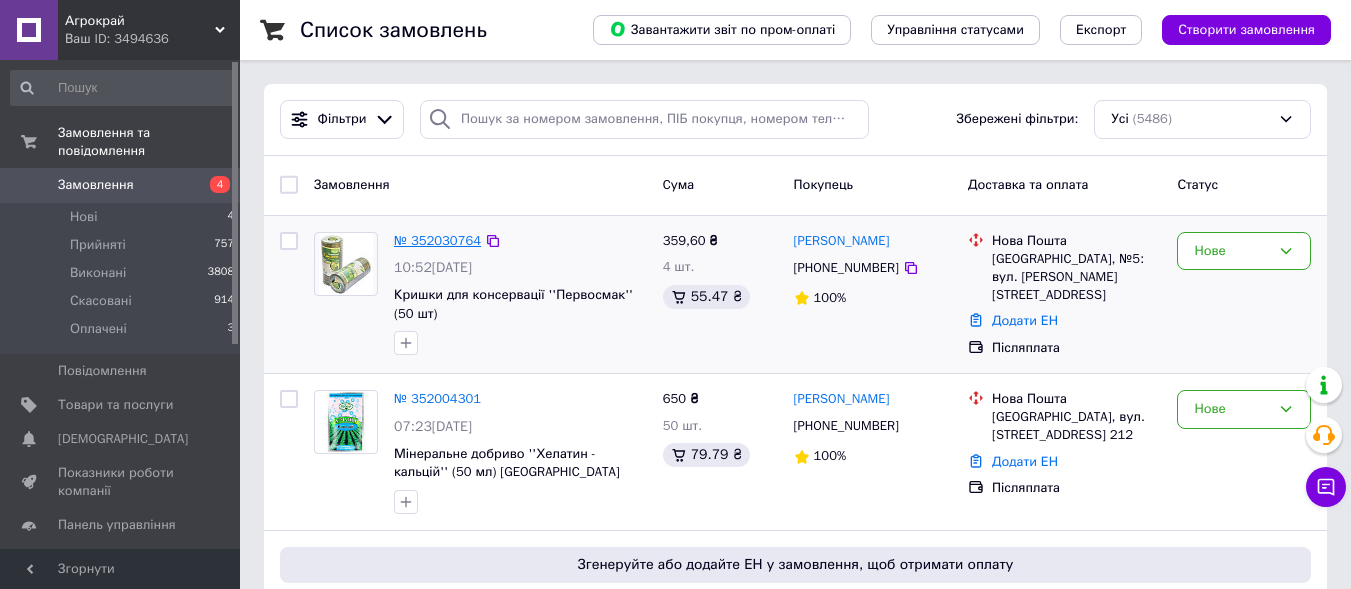 click on "№ 352030764" at bounding box center (437, 240) 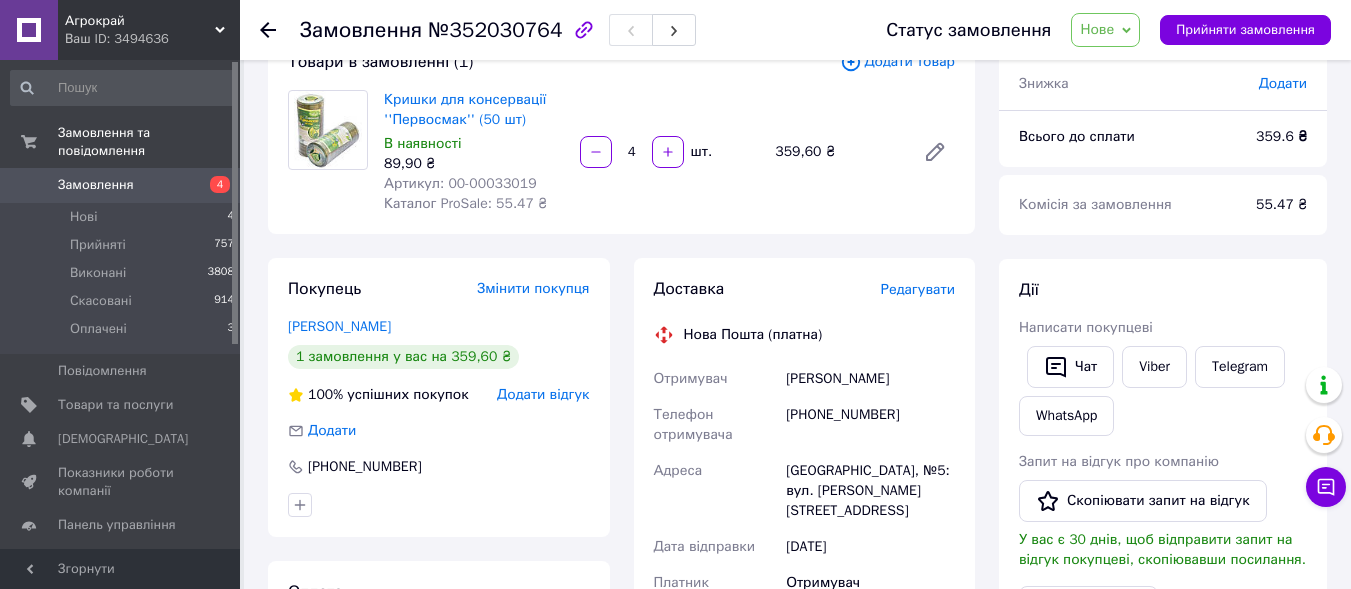 scroll, scrollTop: 100, scrollLeft: 0, axis: vertical 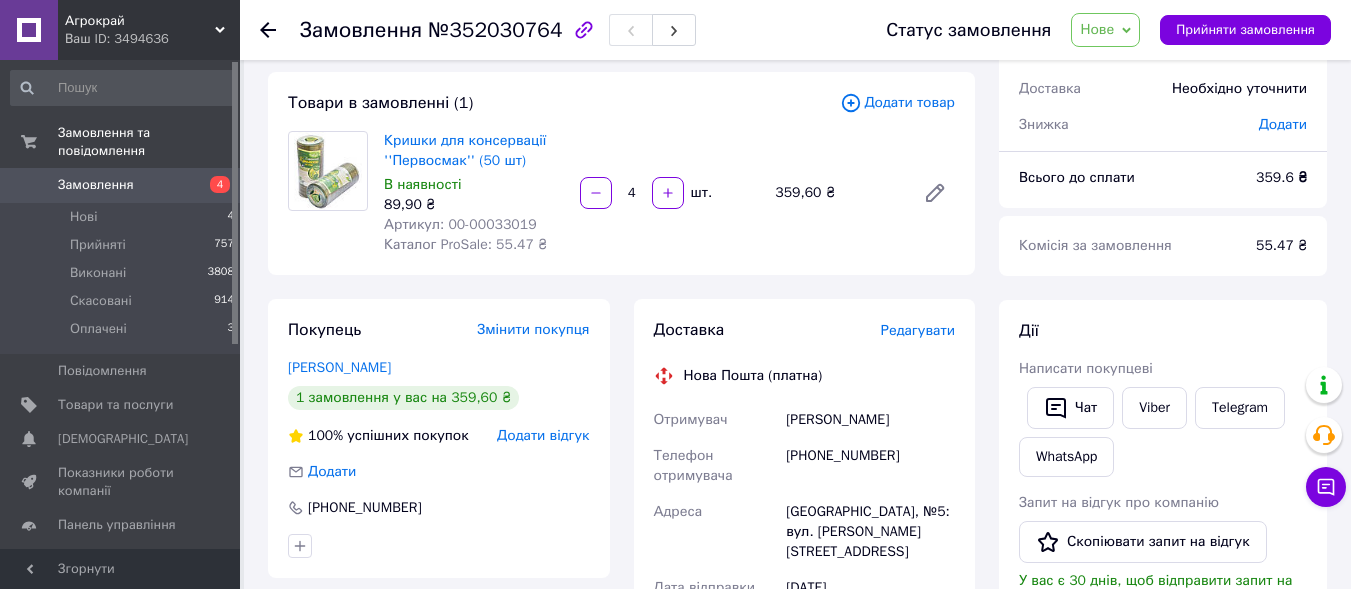 drag, startPoint x: 782, startPoint y: 417, endPoint x: 918, endPoint y: 423, distance: 136.1323 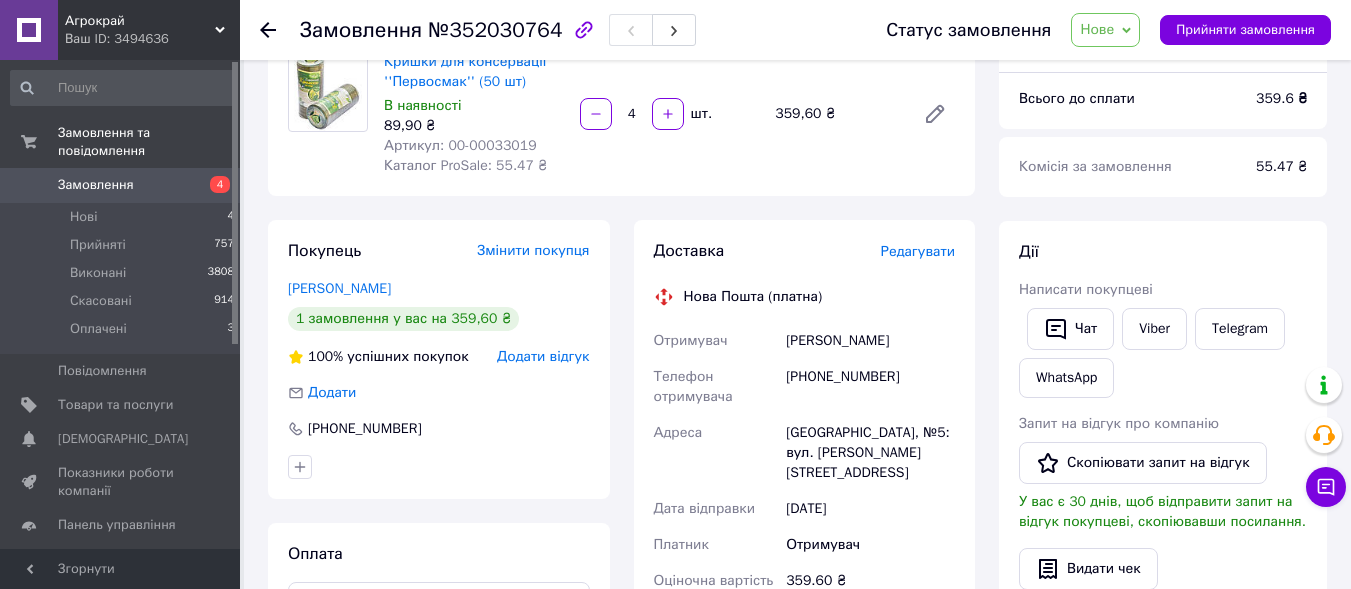 scroll, scrollTop: 300, scrollLeft: 0, axis: vertical 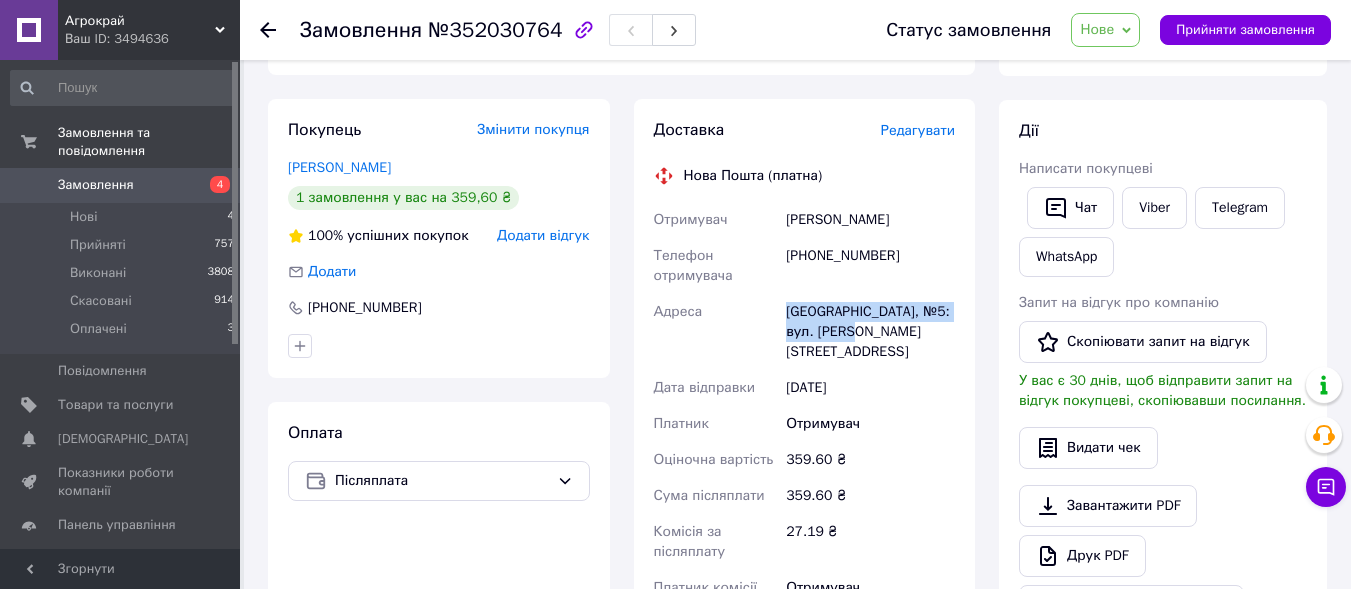 drag, startPoint x: 779, startPoint y: 305, endPoint x: 879, endPoint y: 335, distance: 104.40307 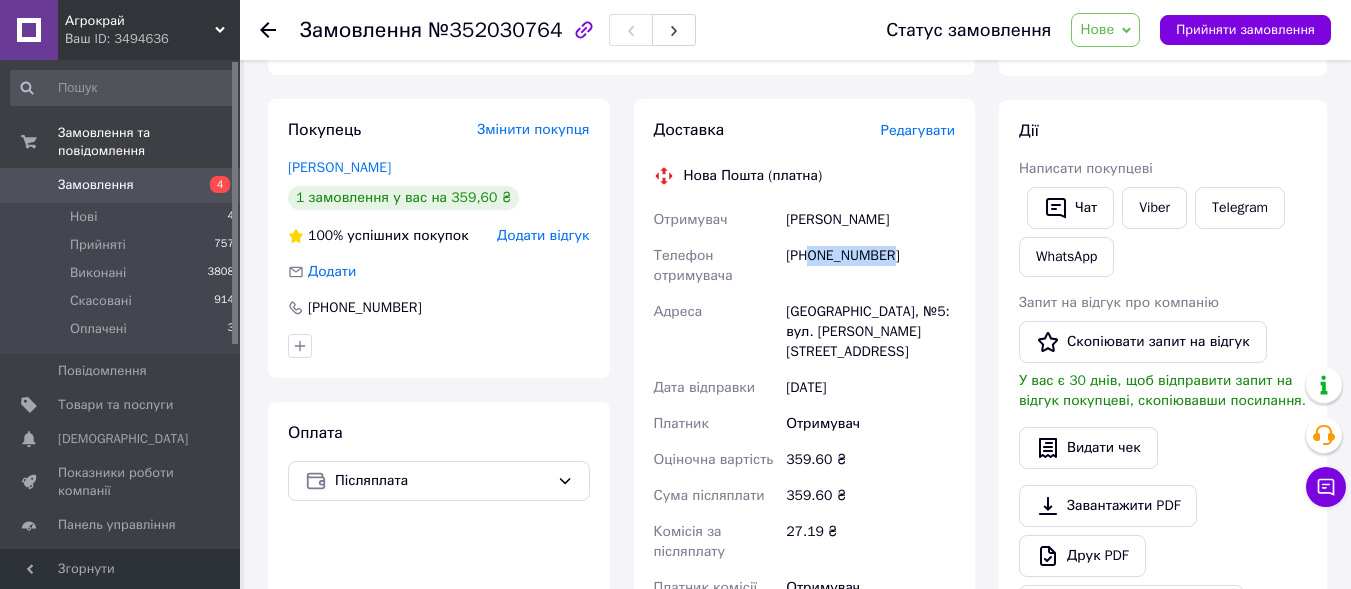 drag, startPoint x: 810, startPoint y: 253, endPoint x: 921, endPoint y: 252, distance: 111.0045 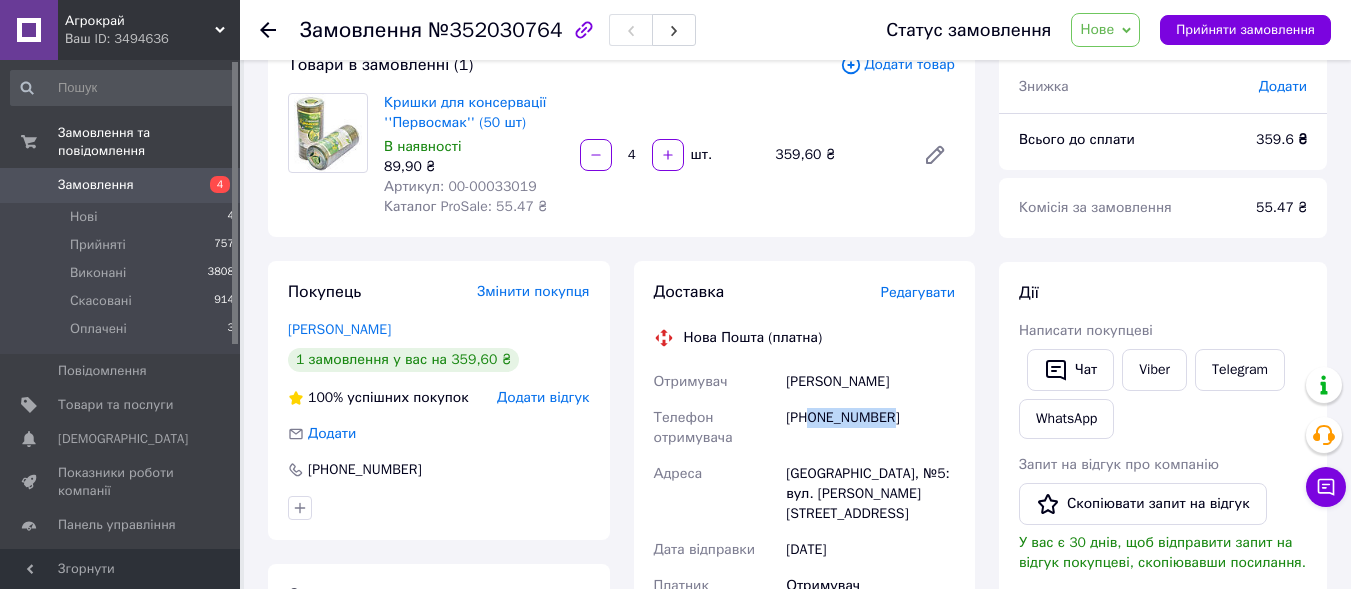 scroll, scrollTop: 0, scrollLeft: 0, axis: both 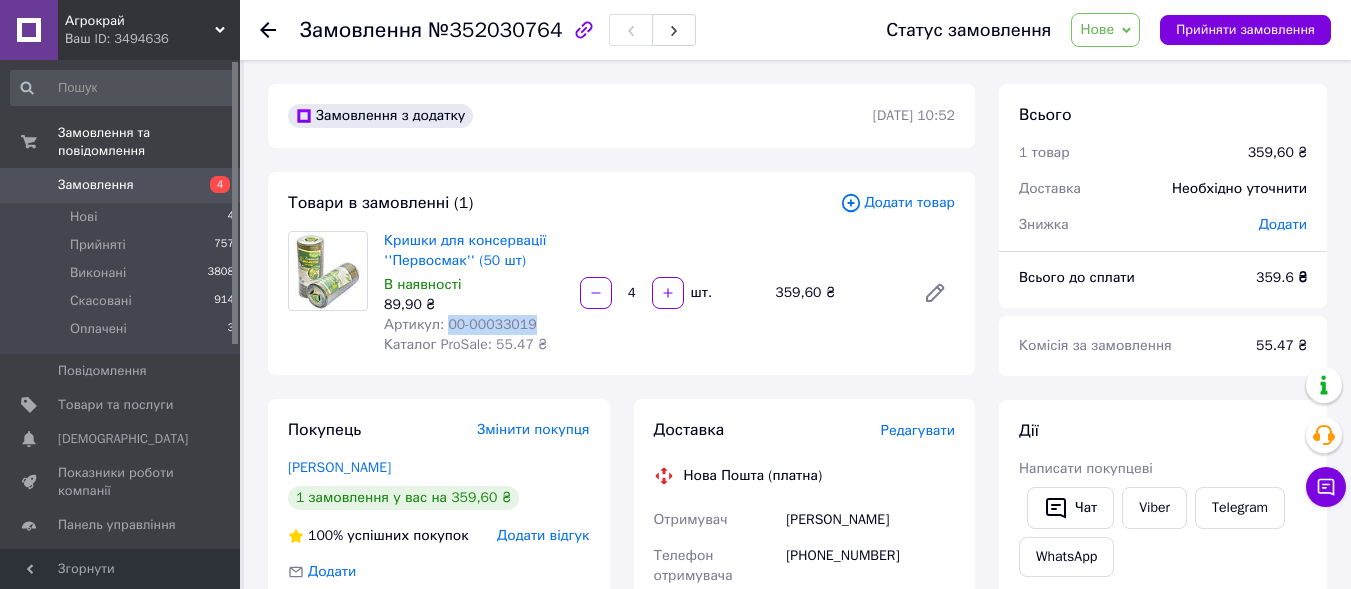 drag, startPoint x: 443, startPoint y: 328, endPoint x: 582, endPoint y: 331, distance: 139.03236 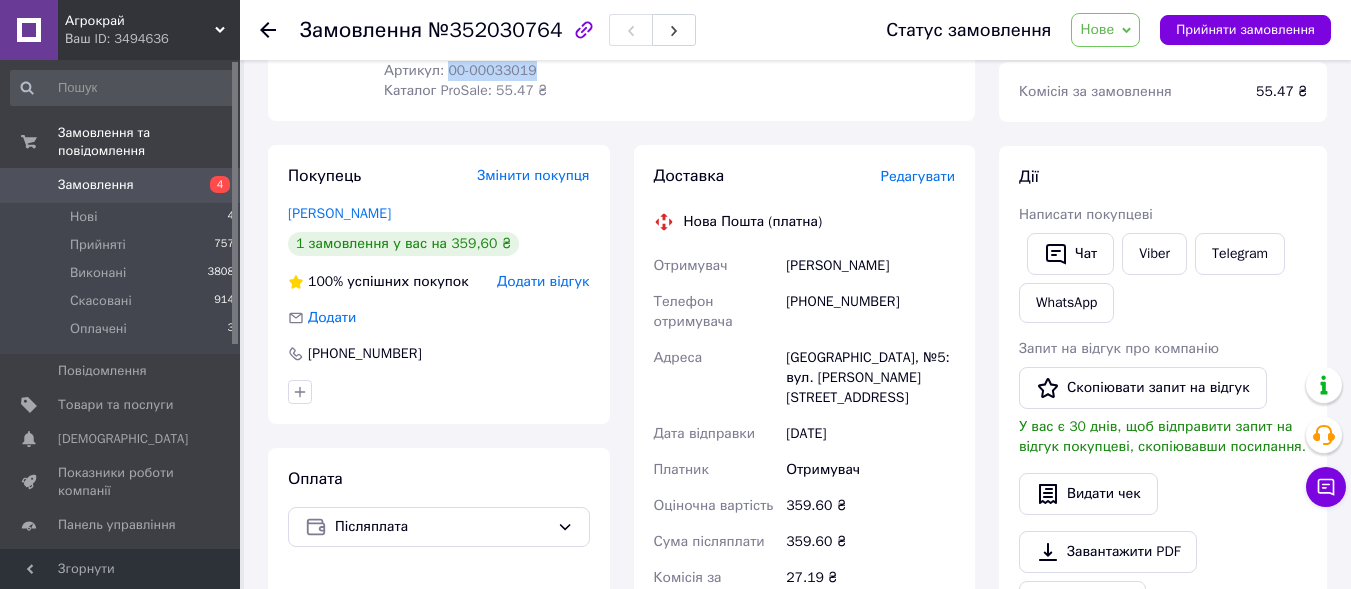 scroll, scrollTop: 200, scrollLeft: 0, axis: vertical 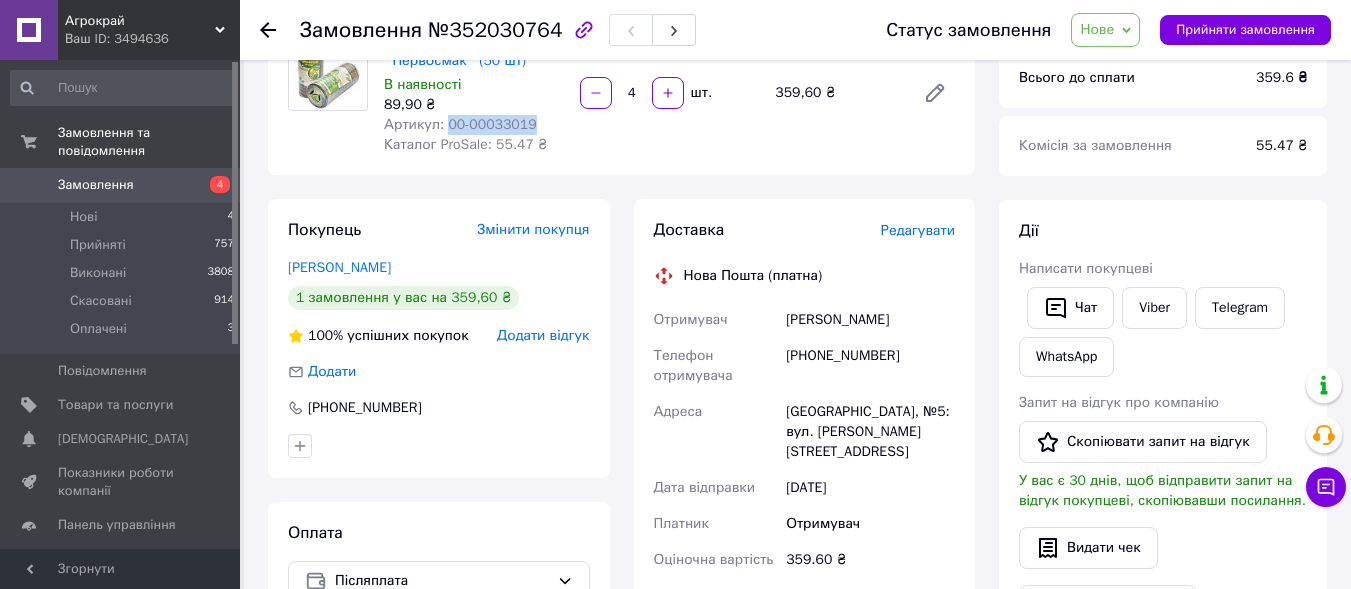 click on "Нове" at bounding box center (1105, 30) 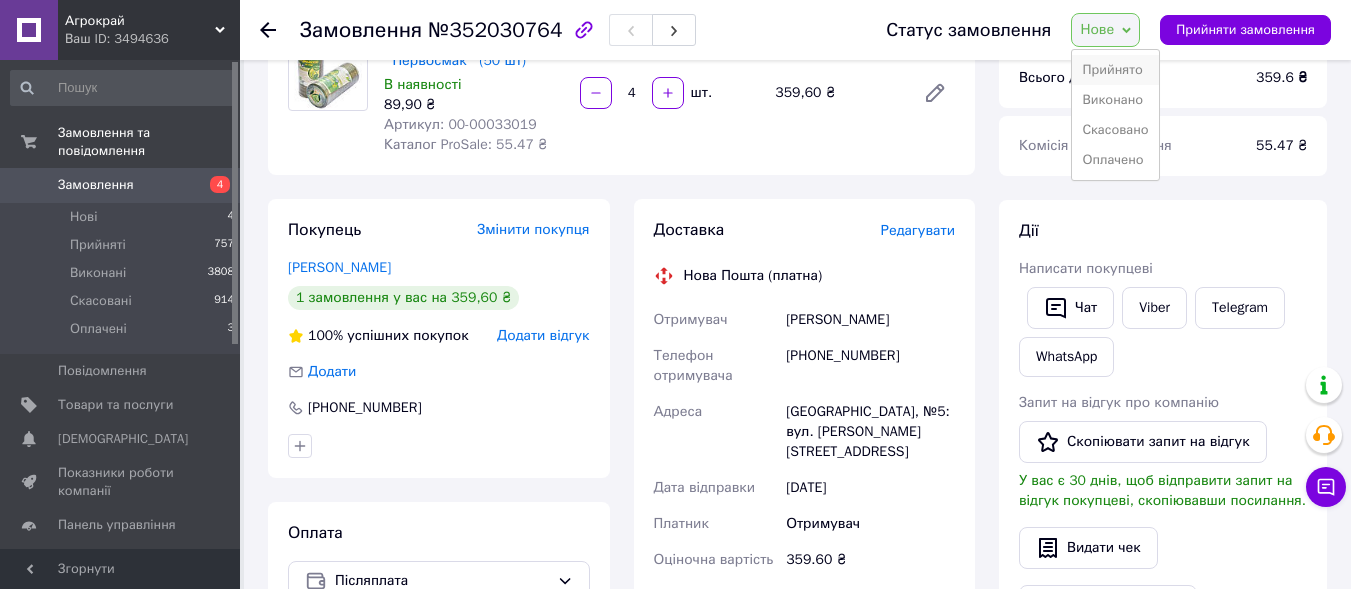 click on "Прийнято" at bounding box center [1115, 70] 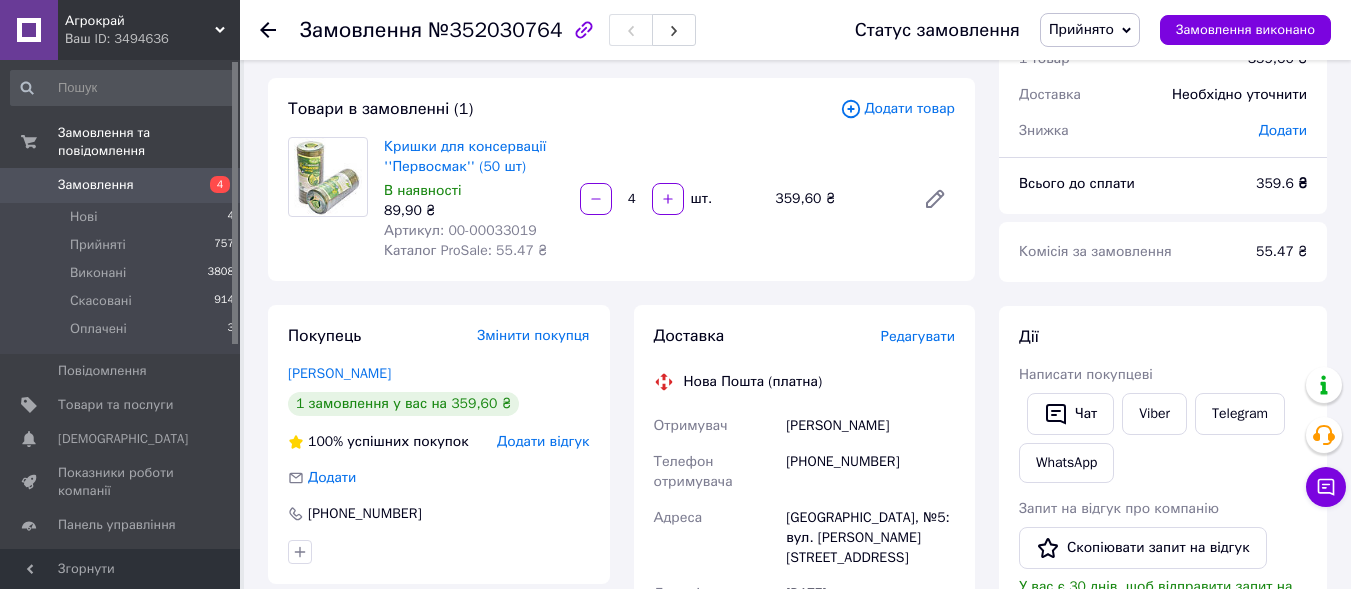 scroll, scrollTop: 0, scrollLeft: 0, axis: both 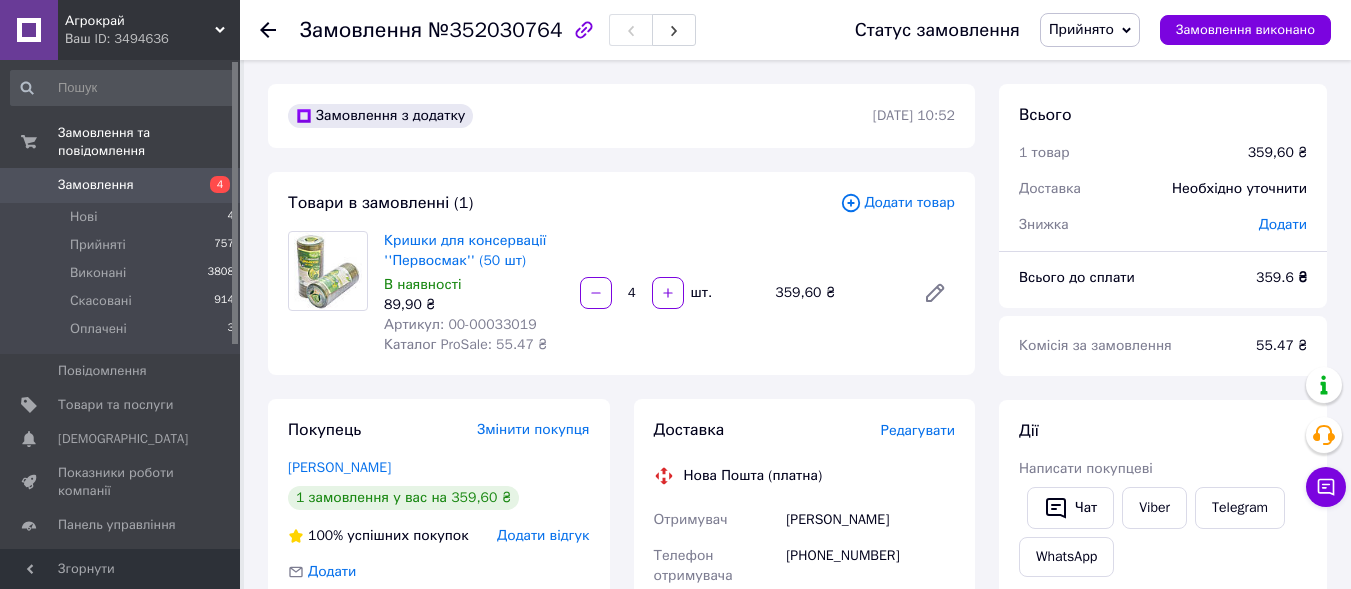 click 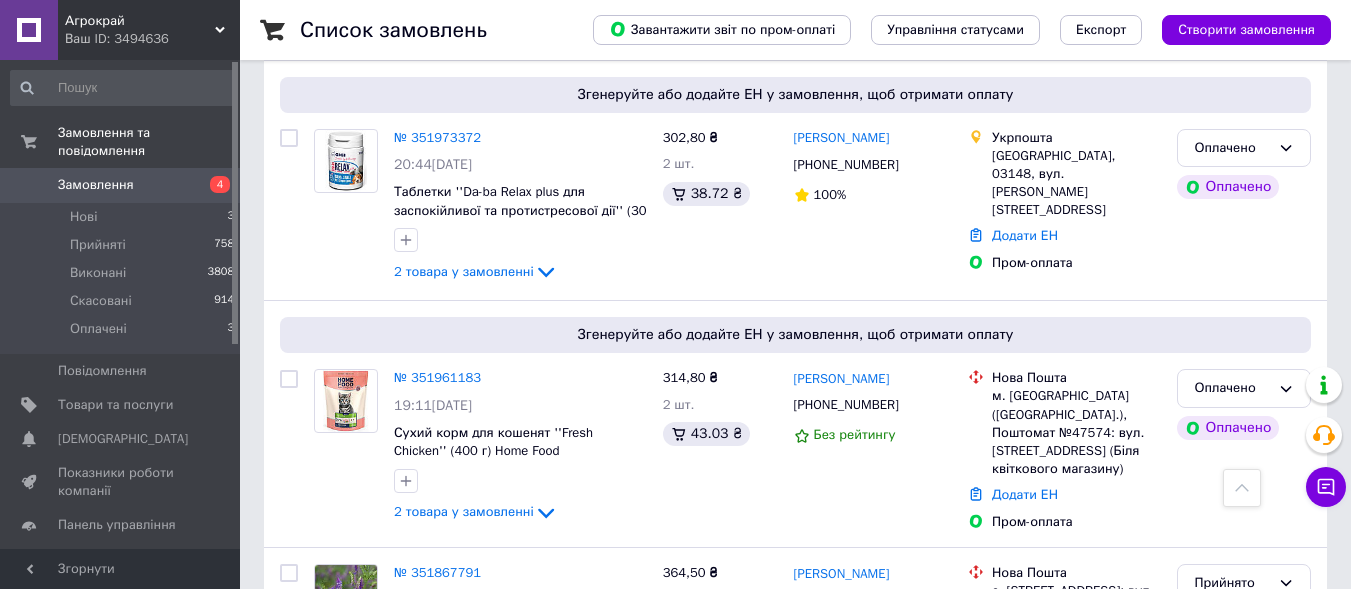 scroll, scrollTop: 700, scrollLeft: 0, axis: vertical 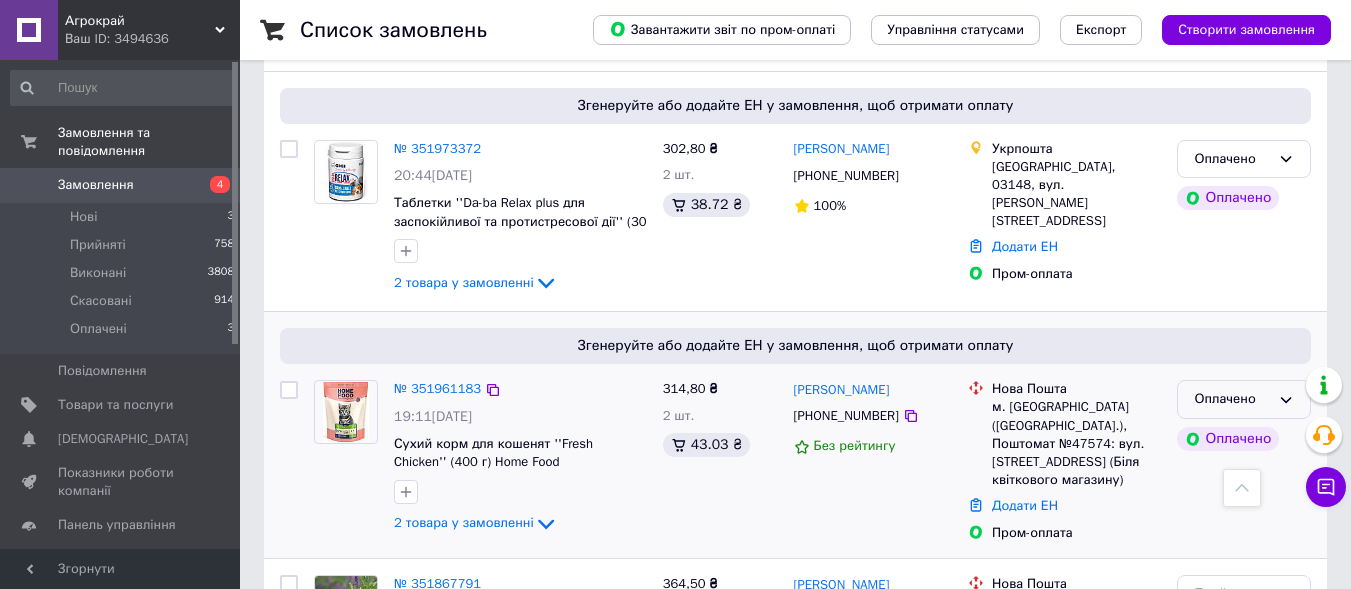 click on "Оплачено" at bounding box center [1232, 399] 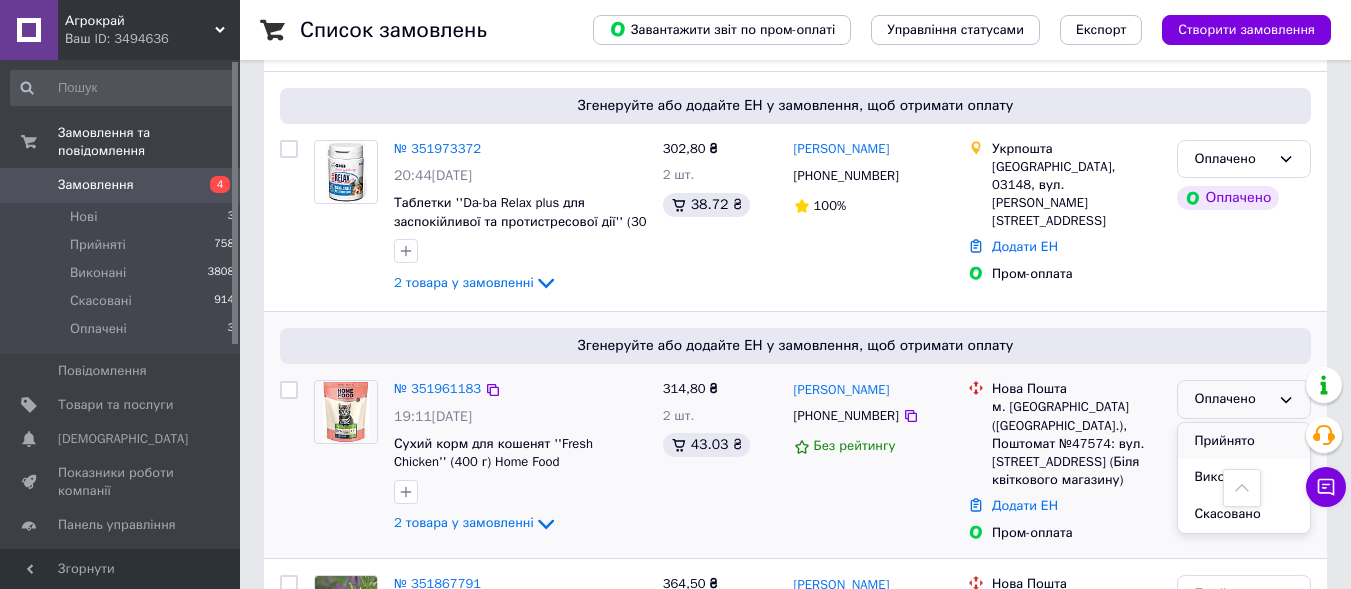 click on "Прийнято" at bounding box center [1244, 441] 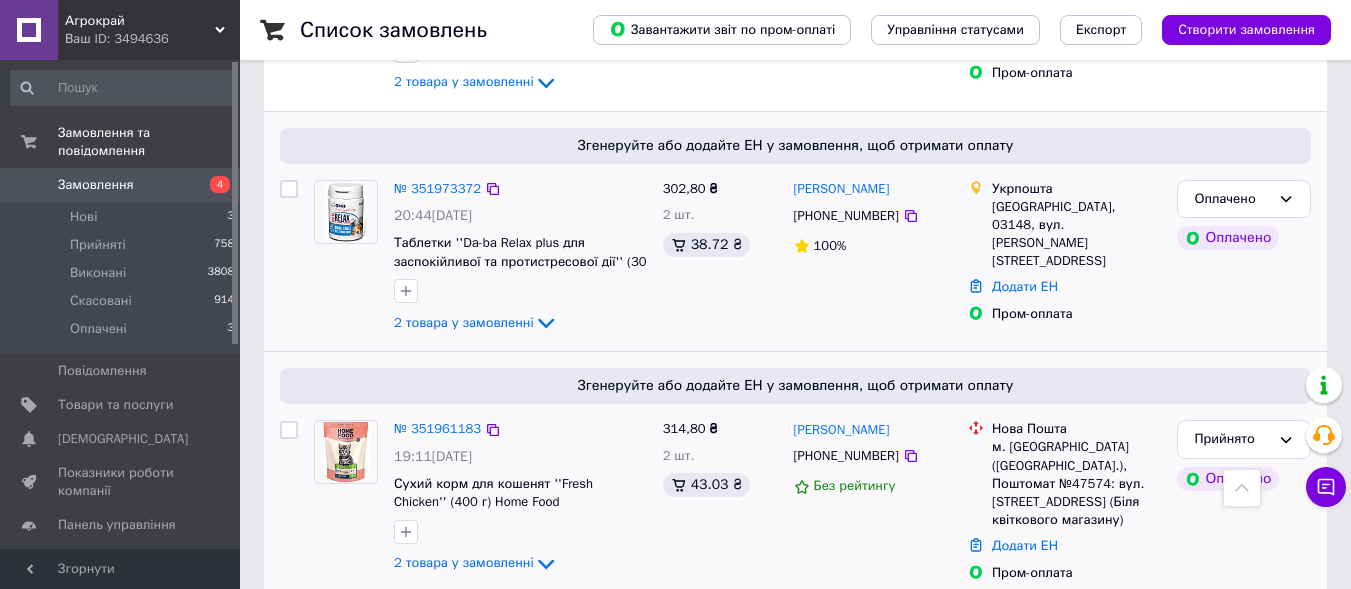 scroll, scrollTop: 600, scrollLeft: 0, axis: vertical 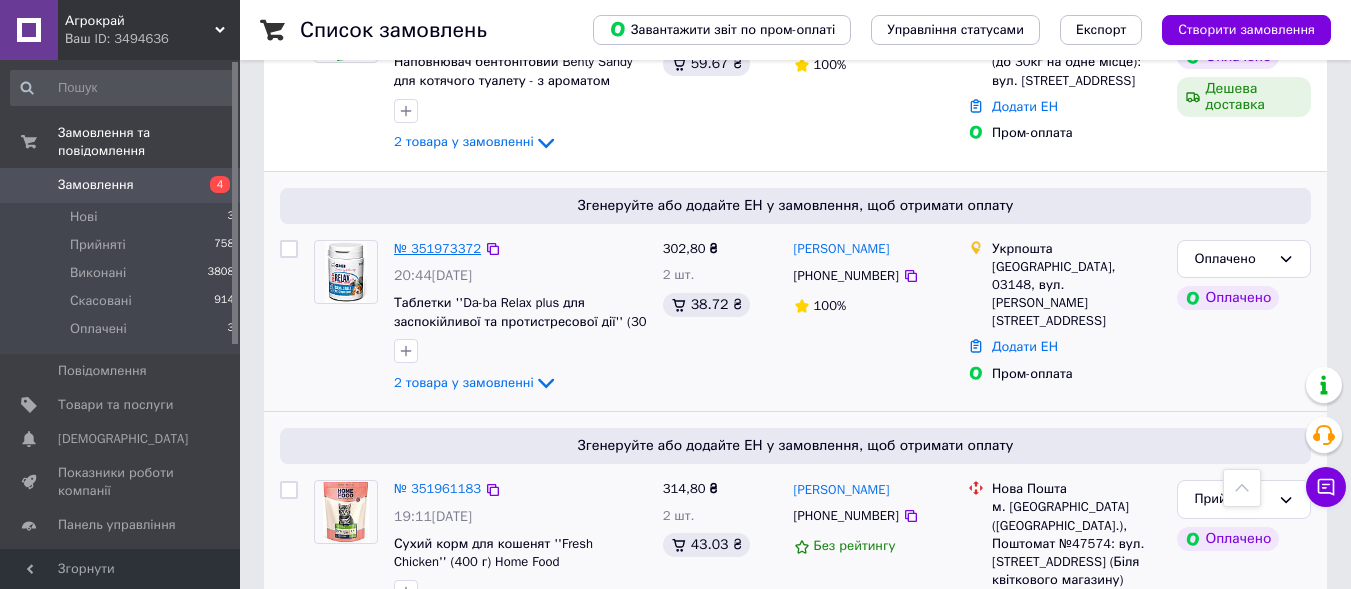 click on "№ 351973372" at bounding box center [437, 248] 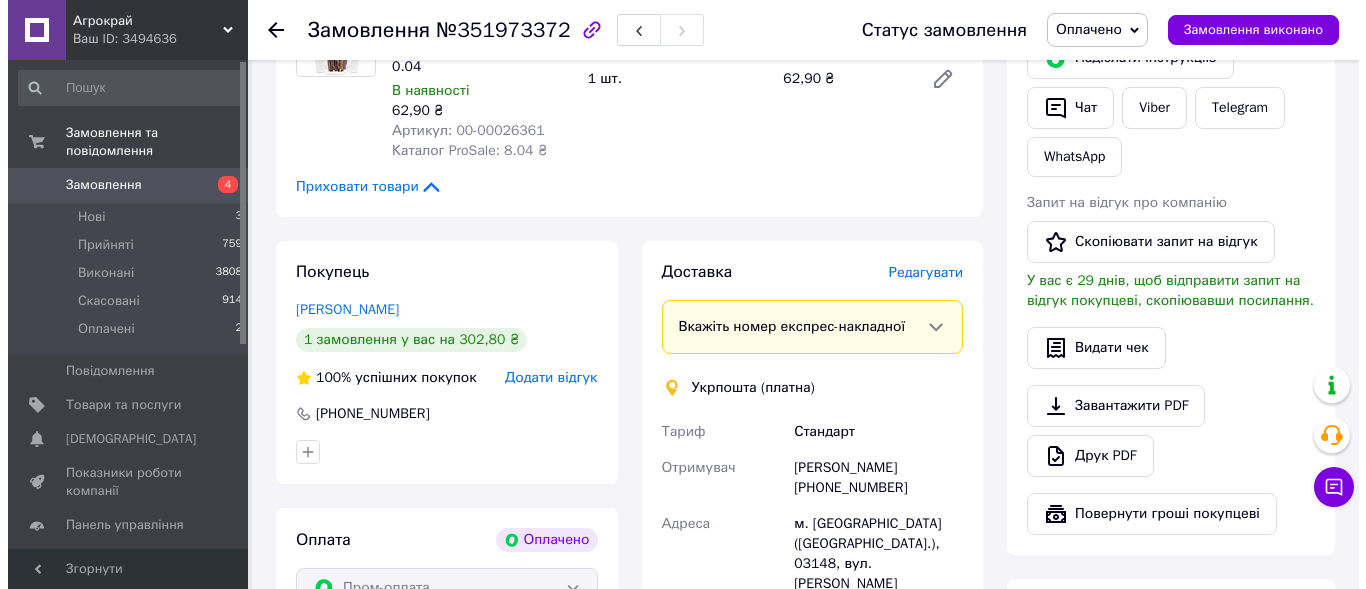 scroll, scrollTop: 500, scrollLeft: 0, axis: vertical 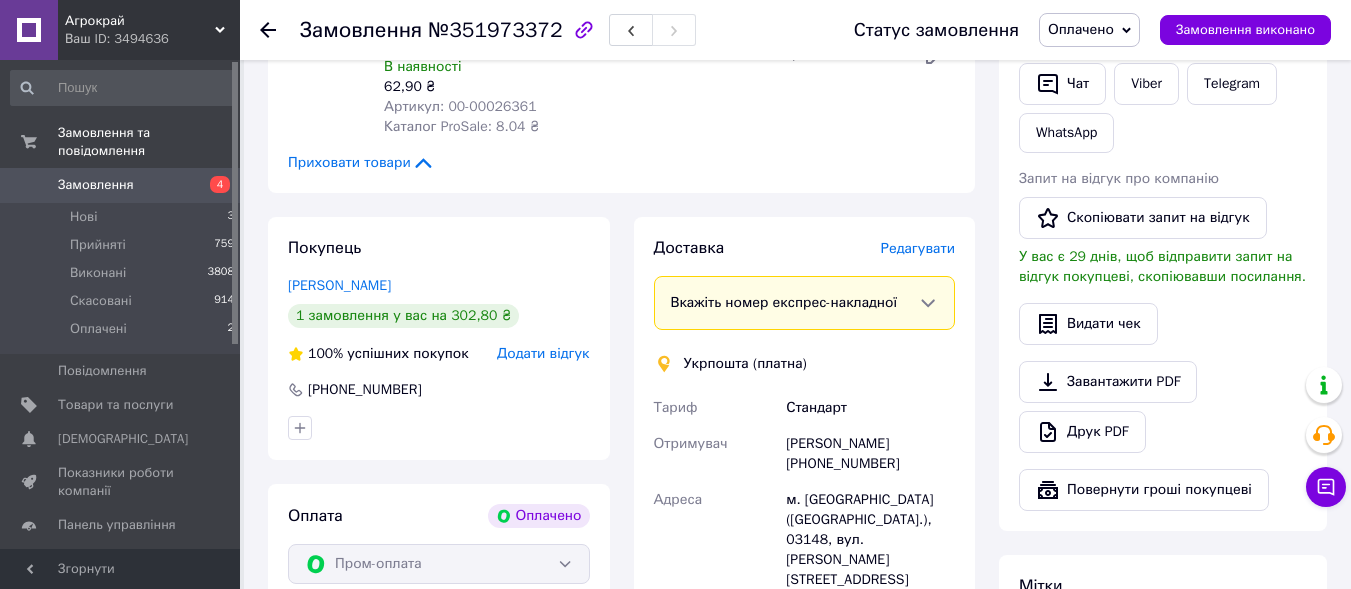 click on "Редагувати" at bounding box center (918, 248) 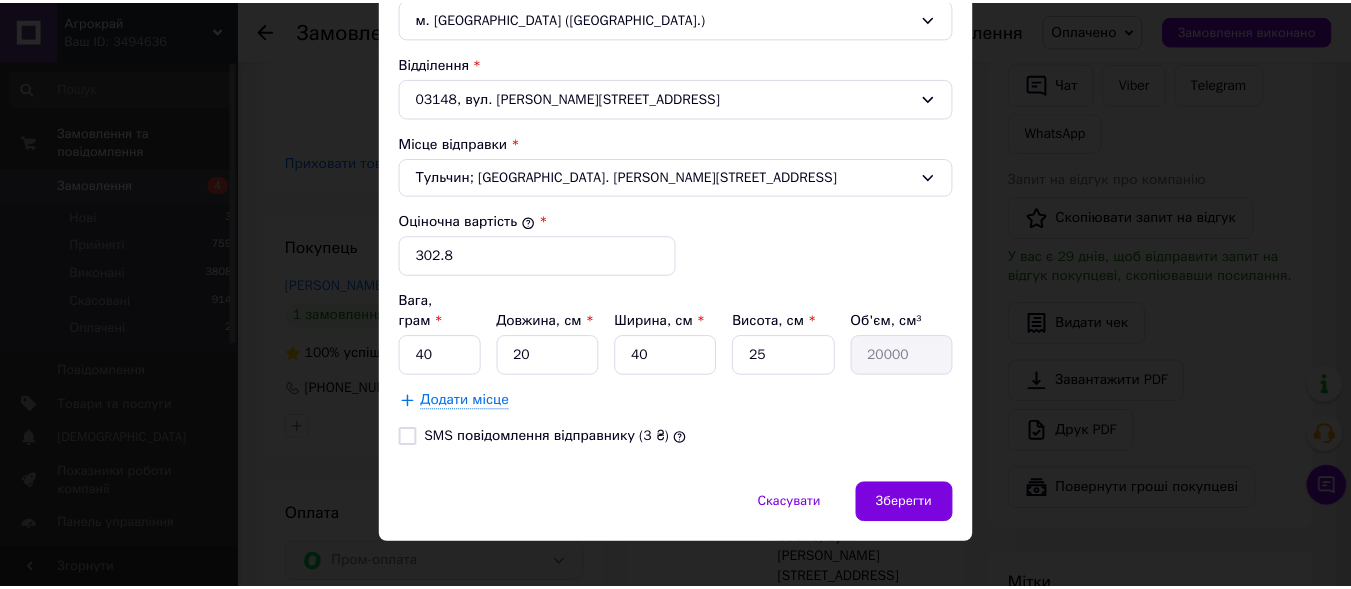 scroll, scrollTop: 662, scrollLeft: 0, axis: vertical 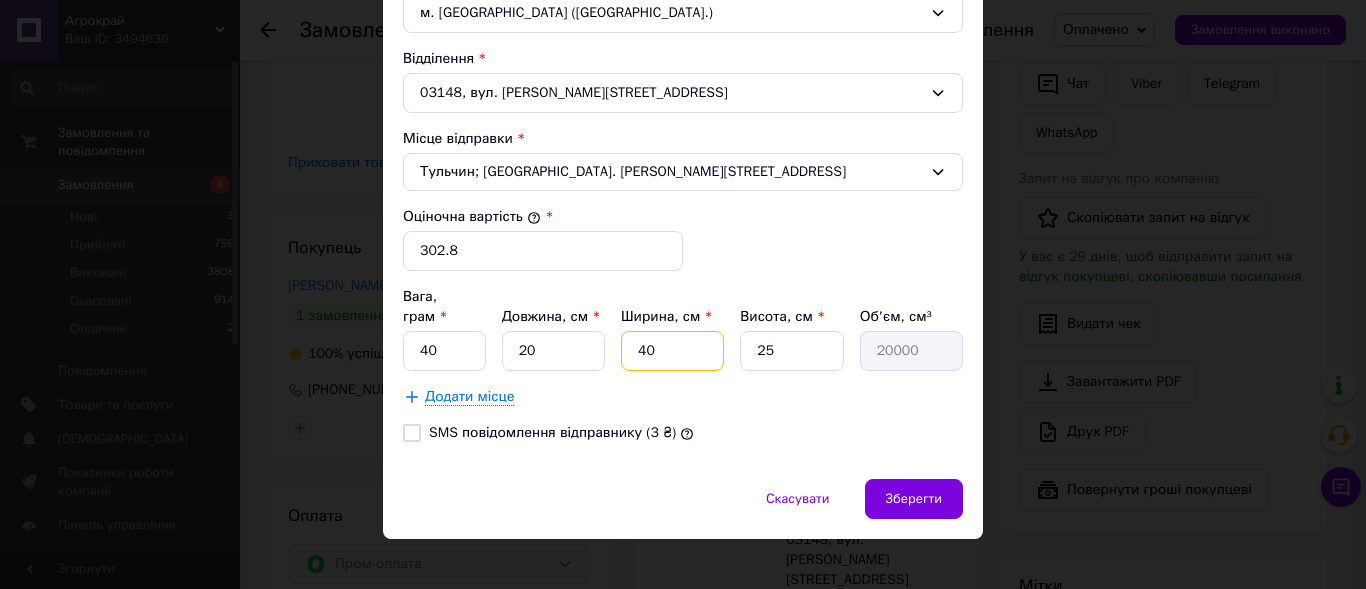 click on "40" at bounding box center (672, 351) 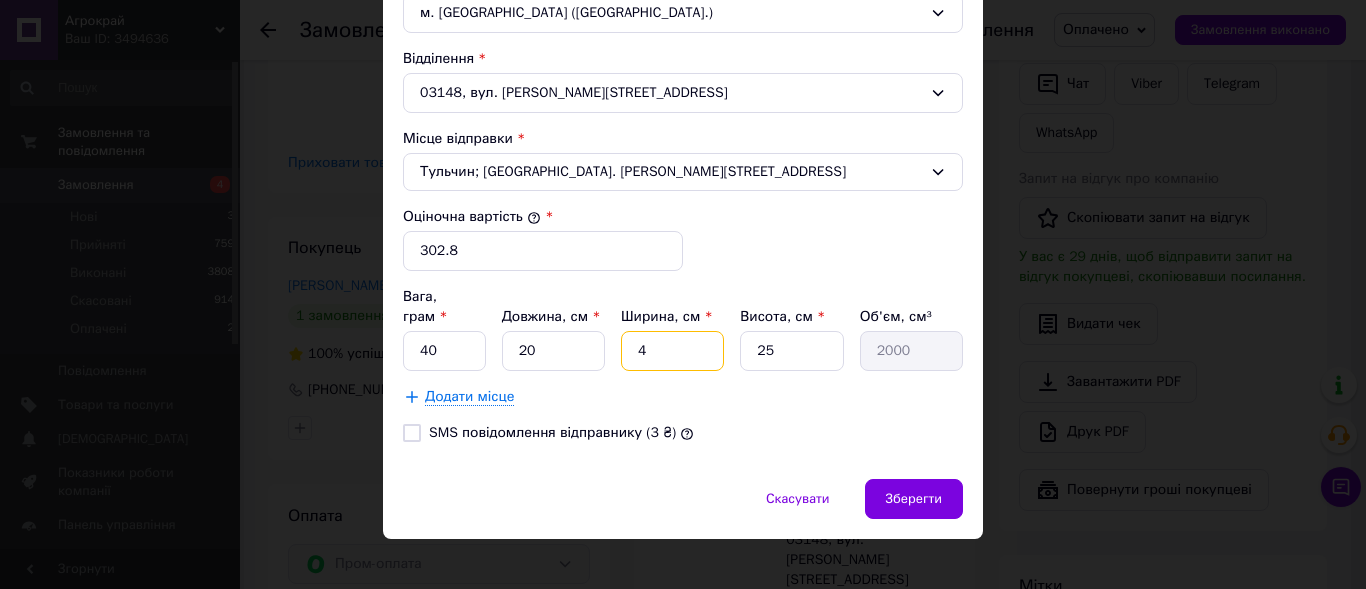 type 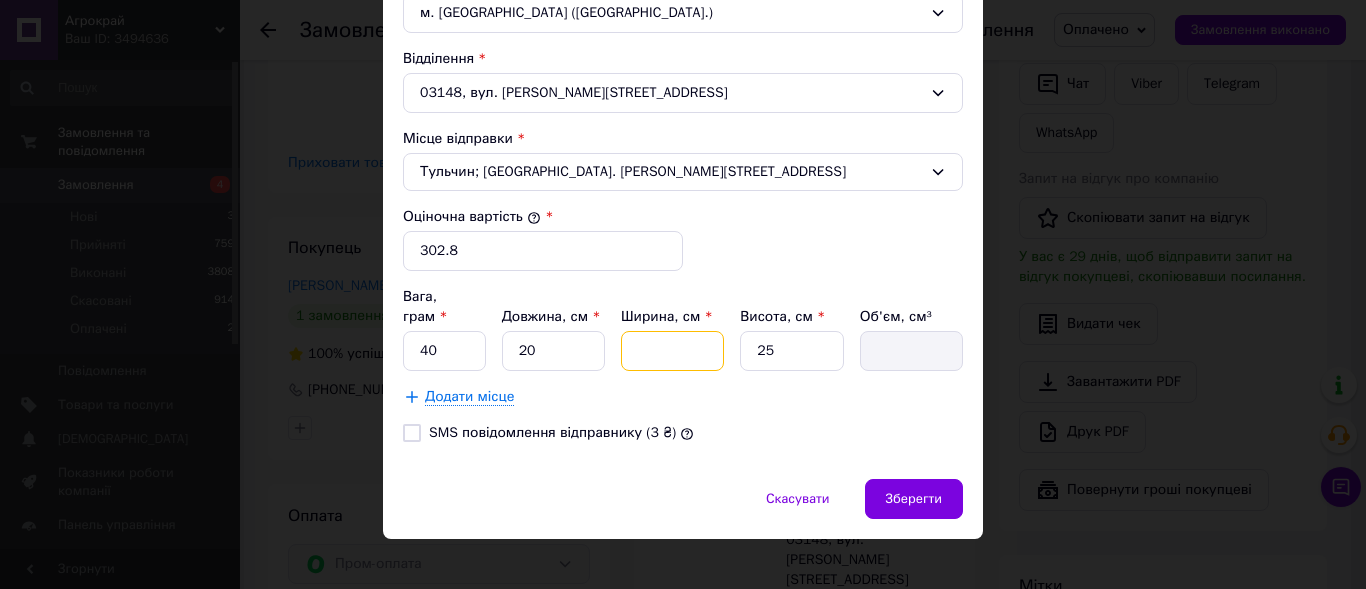 type on "3" 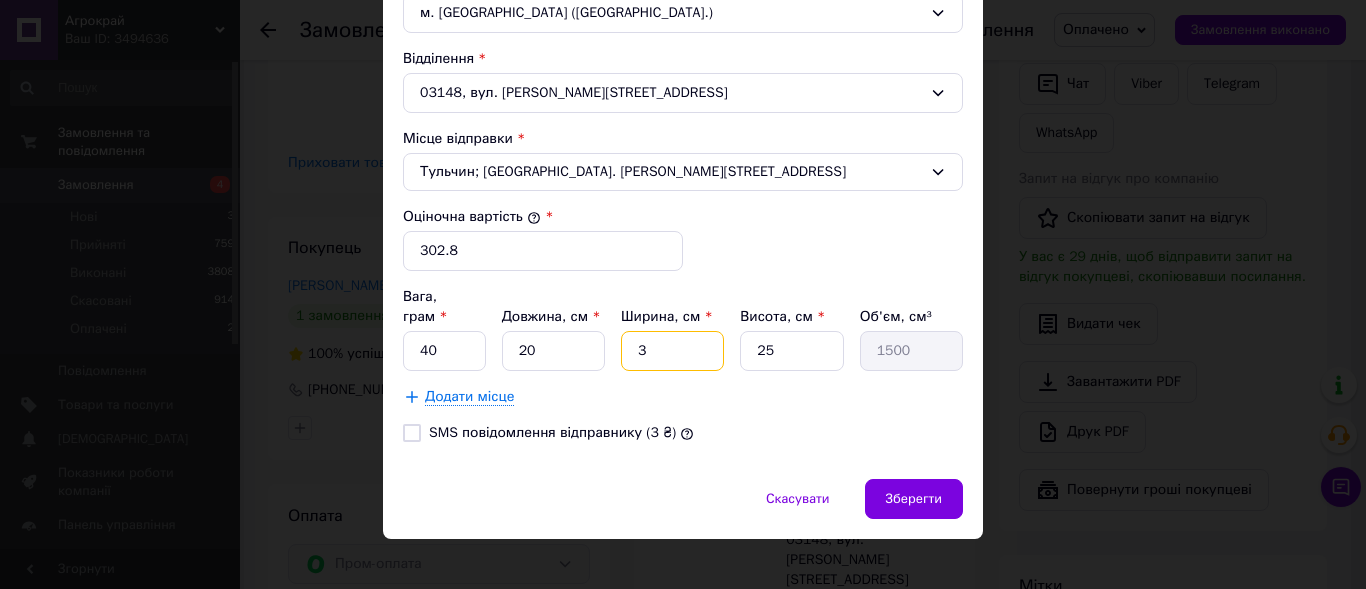 type on "30" 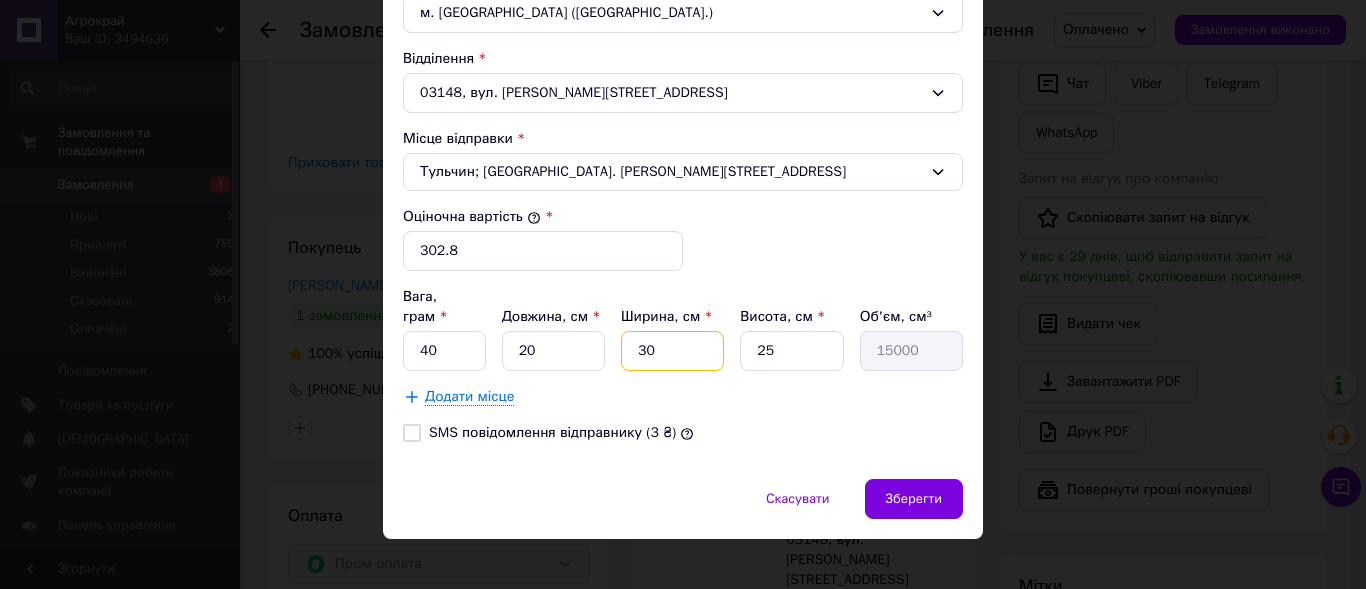 type on "30" 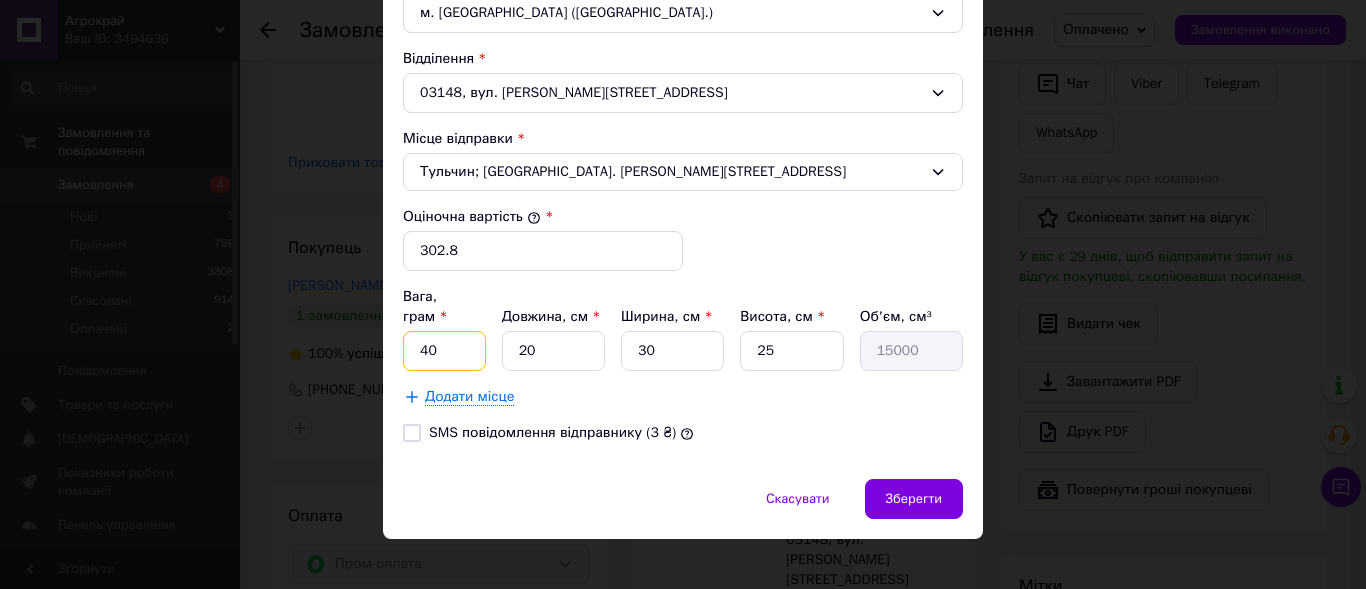 click on "40" at bounding box center [444, 351] 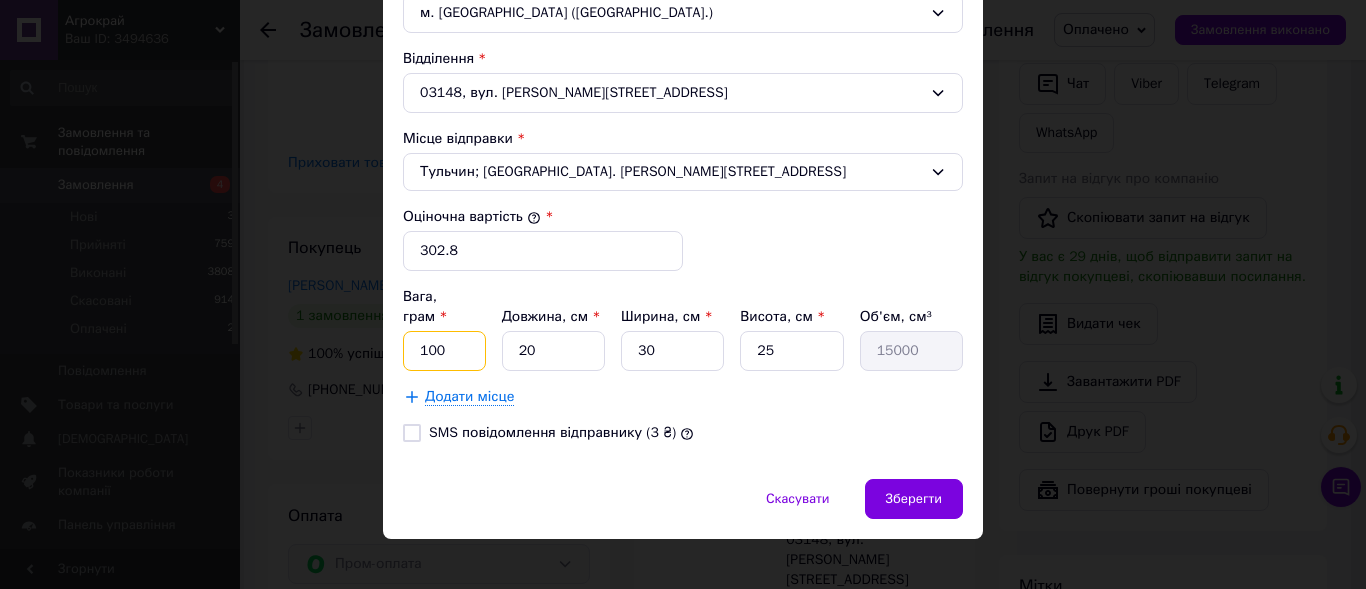 drag, startPoint x: 463, startPoint y: 321, endPoint x: 468, endPoint y: 332, distance: 12.083046 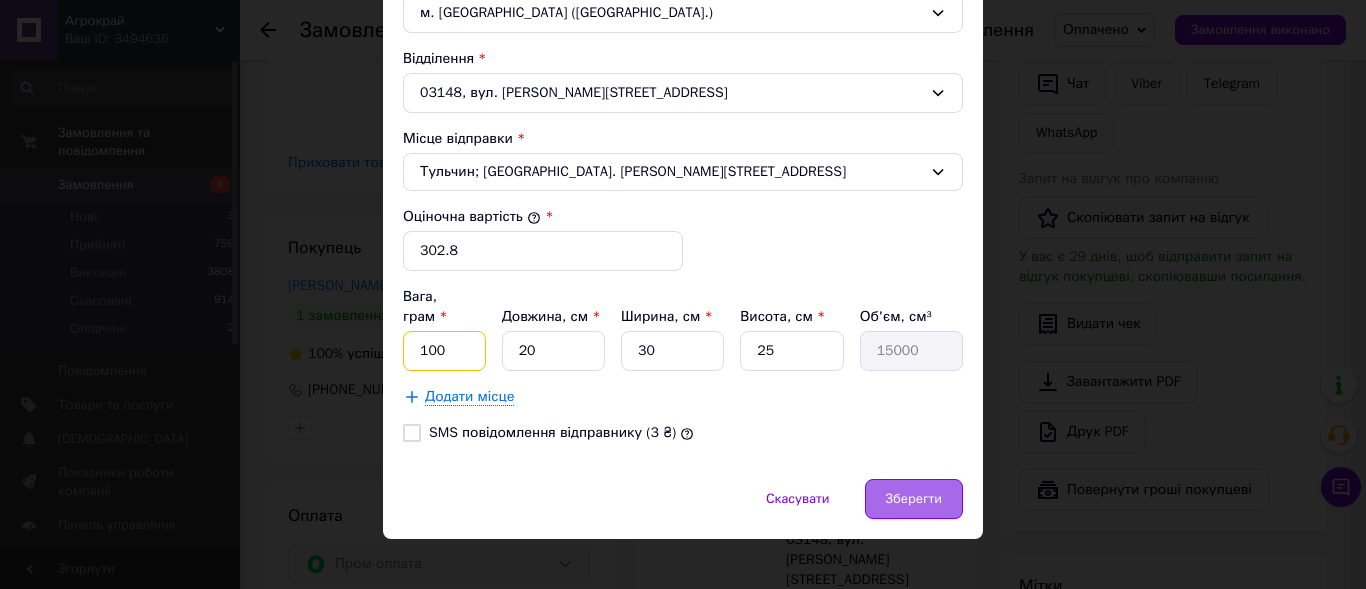 type on "100" 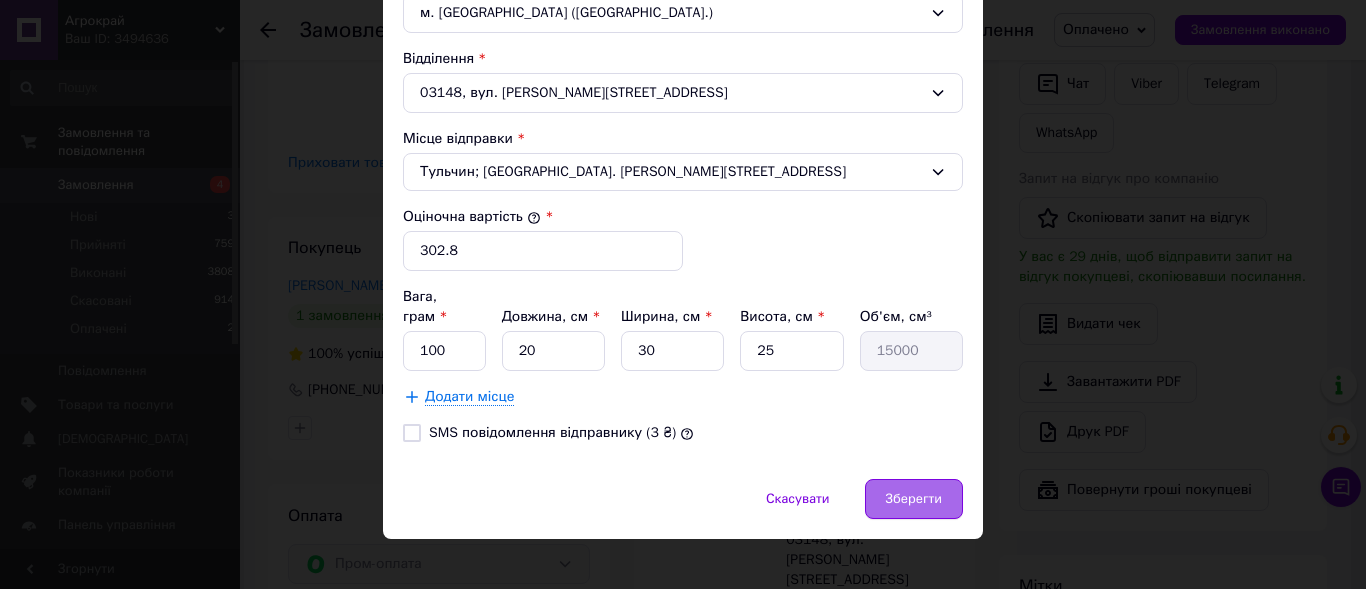 click on "Зберегти" at bounding box center (914, 499) 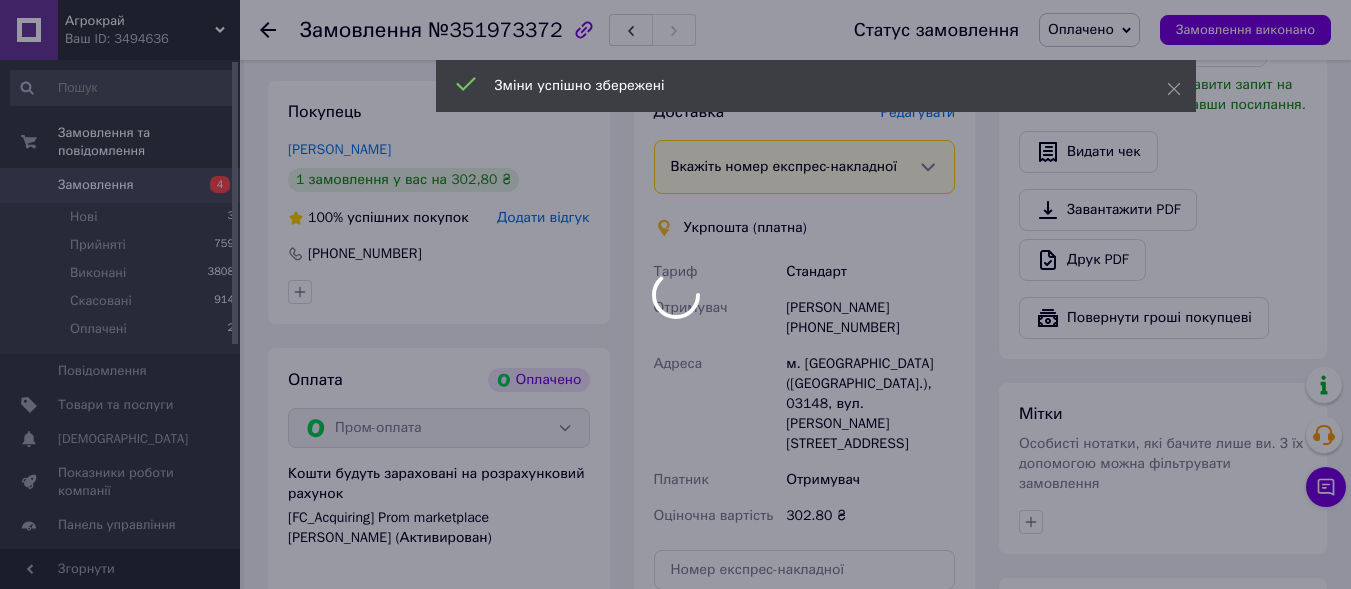 scroll, scrollTop: 800, scrollLeft: 0, axis: vertical 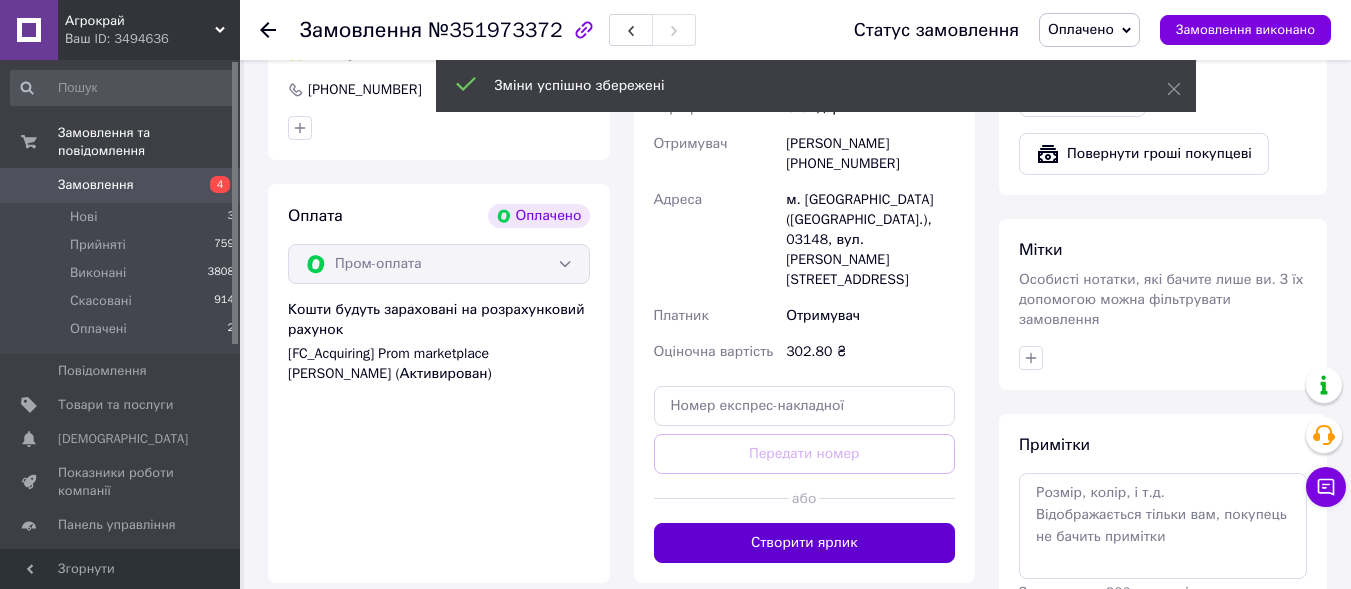 drag, startPoint x: 851, startPoint y: 462, endPoint x: 838, endPoint y: 453, distance: 15.811388 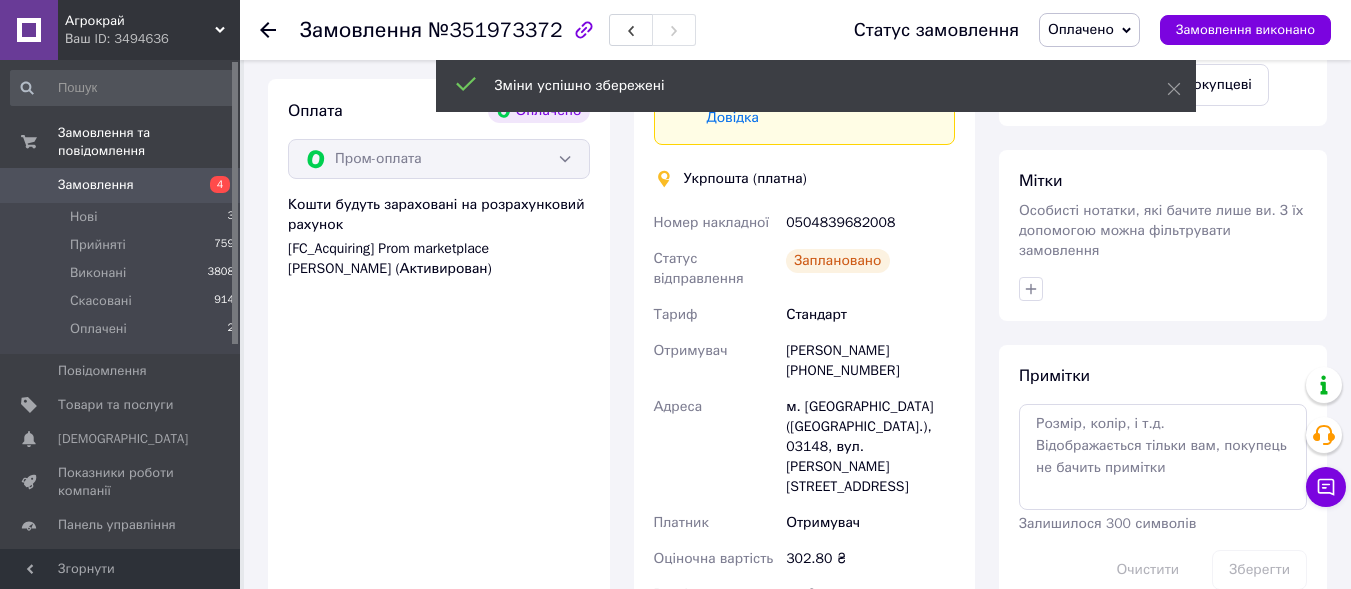 scroll, scrollTop: 900, scrollLeft: 0, axis: vertical 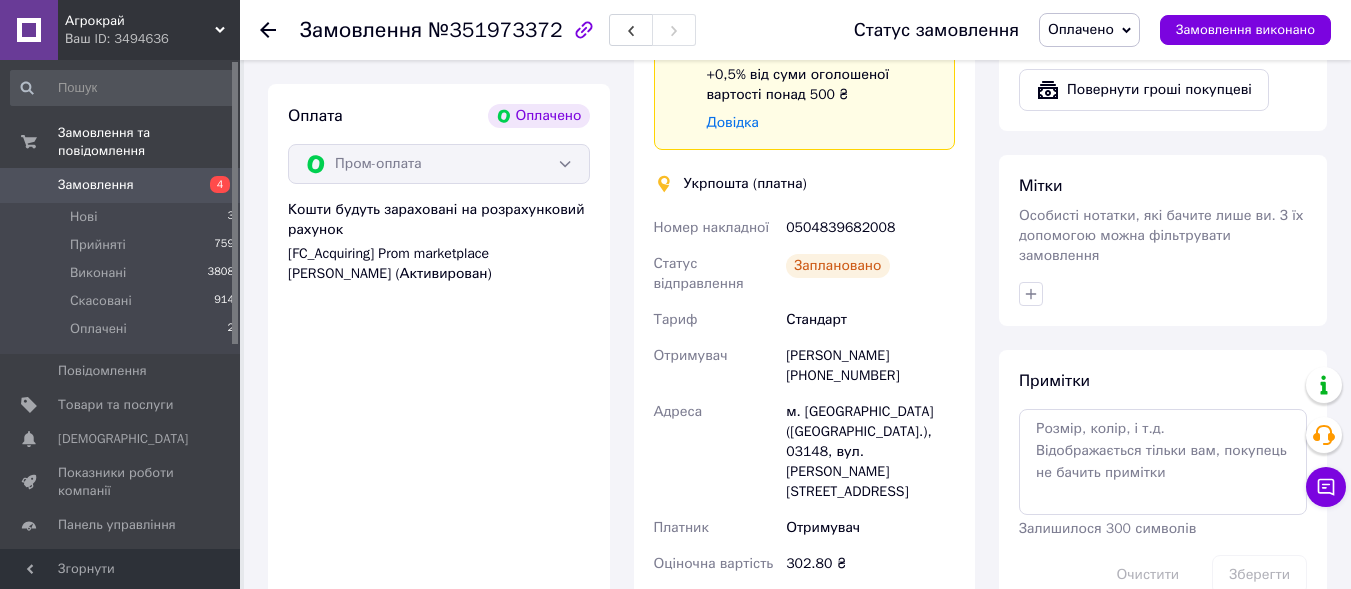 click on "Оплачено" at bounding box center [1089, 30] 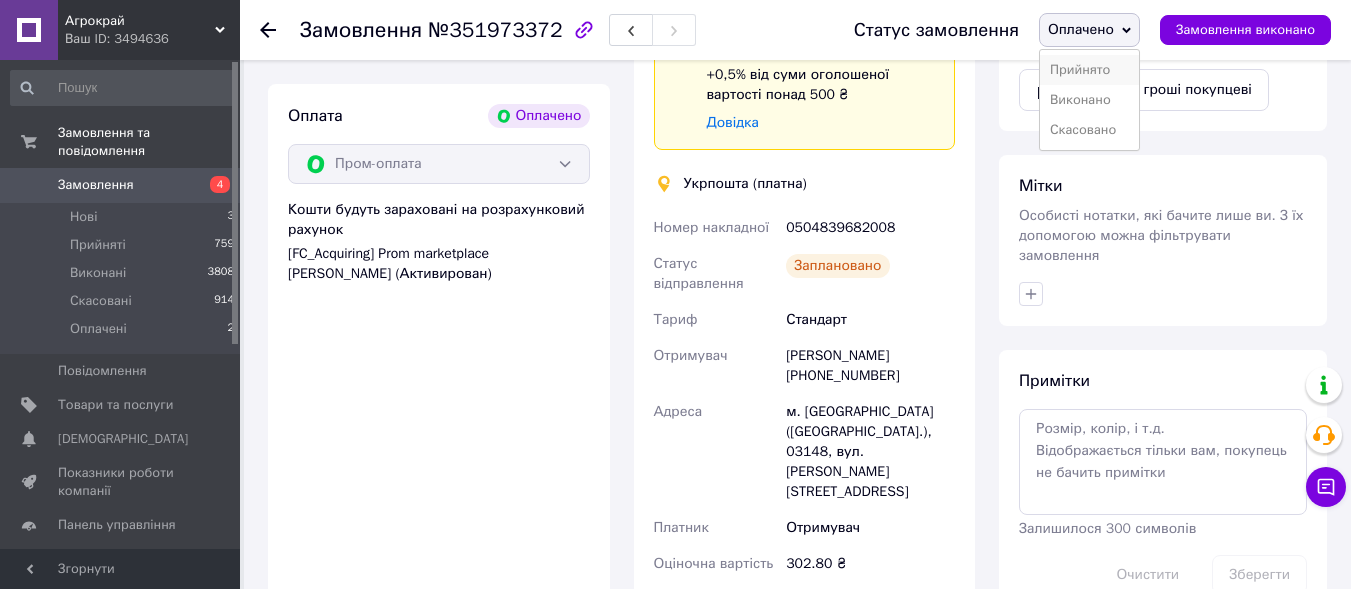 click on "Прийнято" at bounding box center [1089, 70] 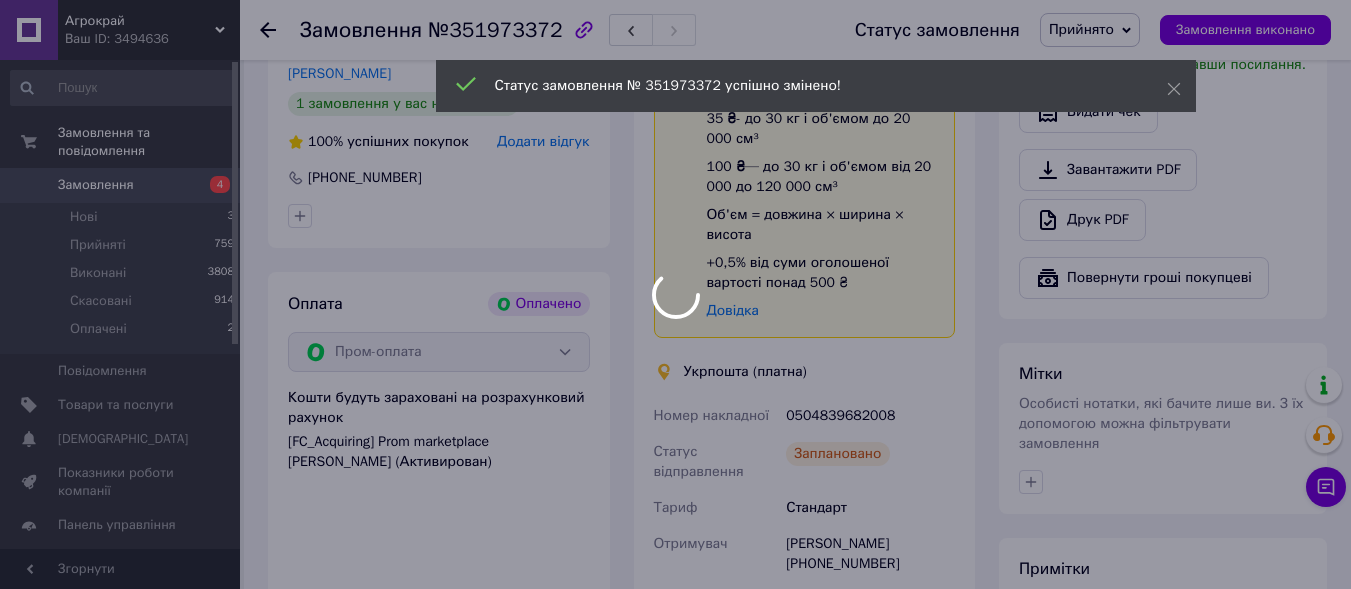 scroll, scrollTop: 700, scrollLeft: 0, axis: vertical 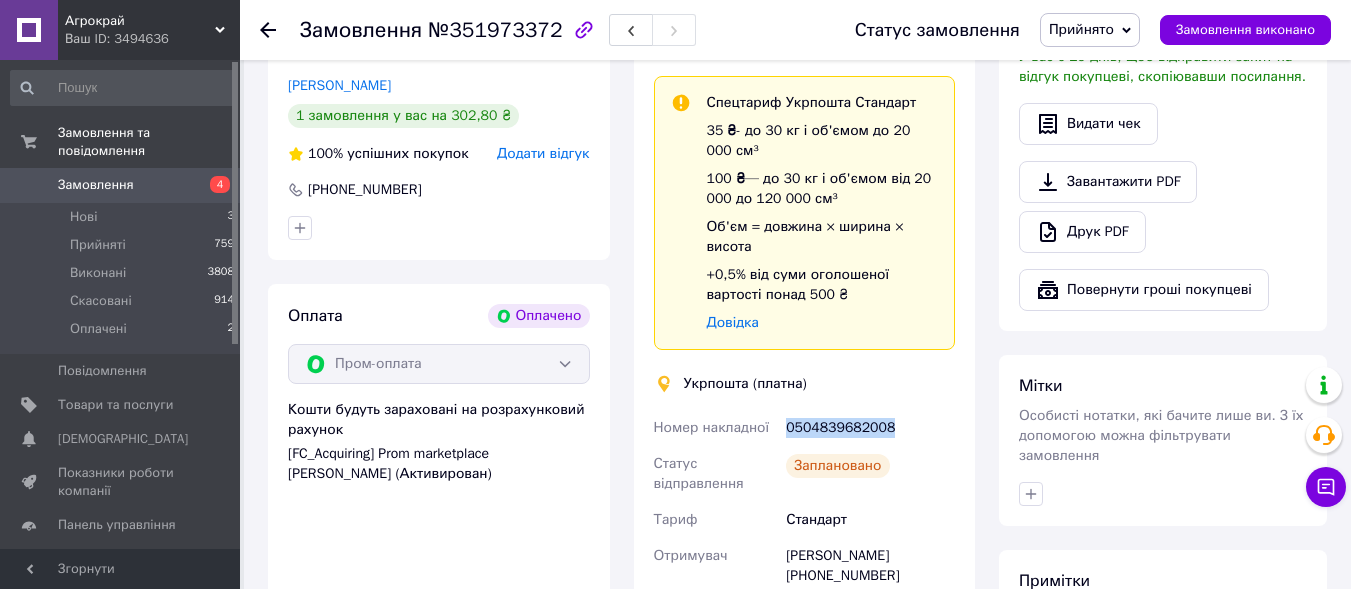drag, startPoint x: 781, startPoint y: 403, endPoint x: 926, endPoint y: 408, distance: 145.08618 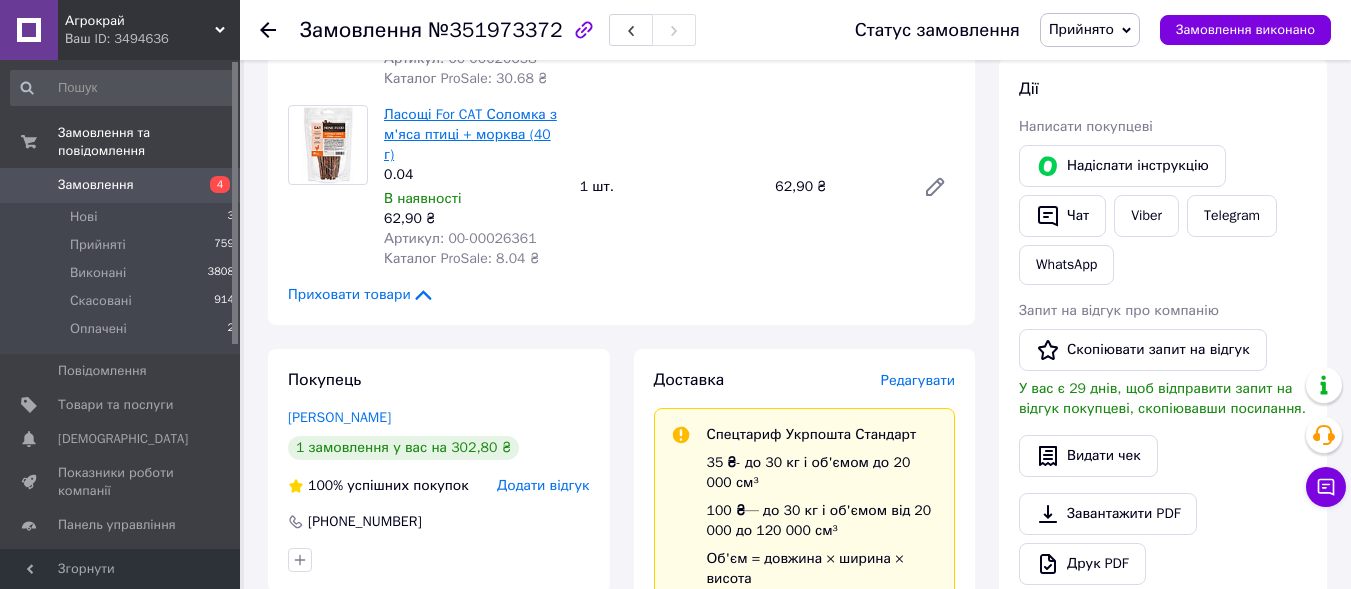 scroll, scrollTop: 300, scrollLeft: 0, axis: vertical 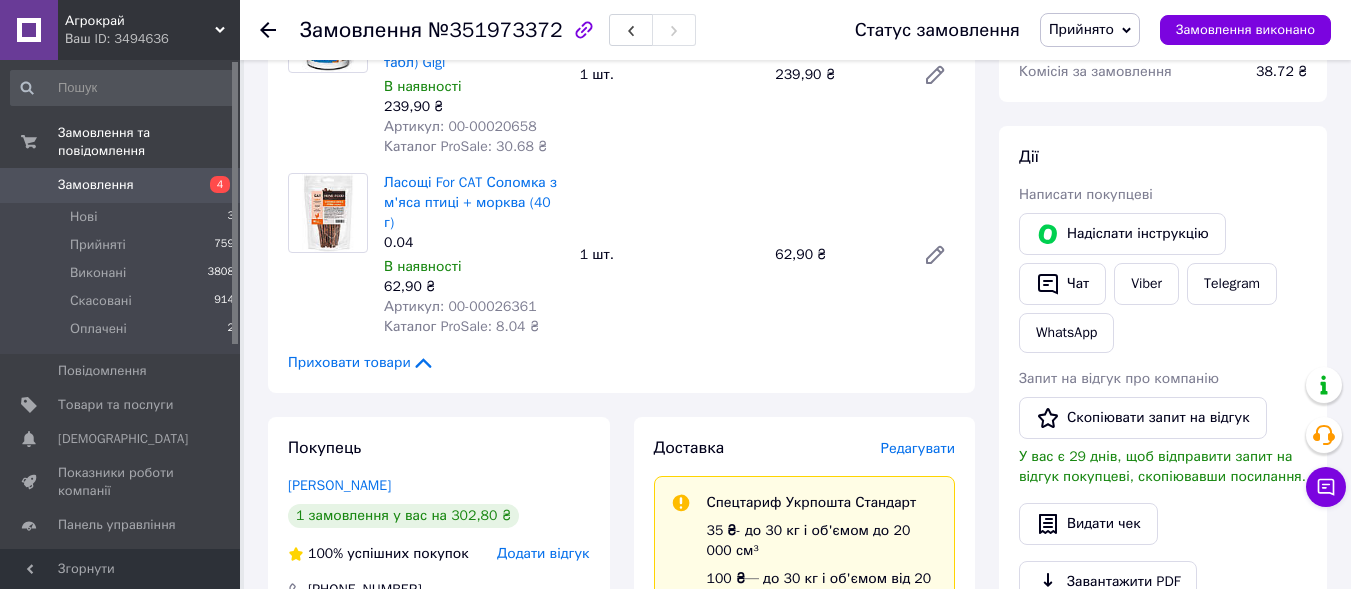click 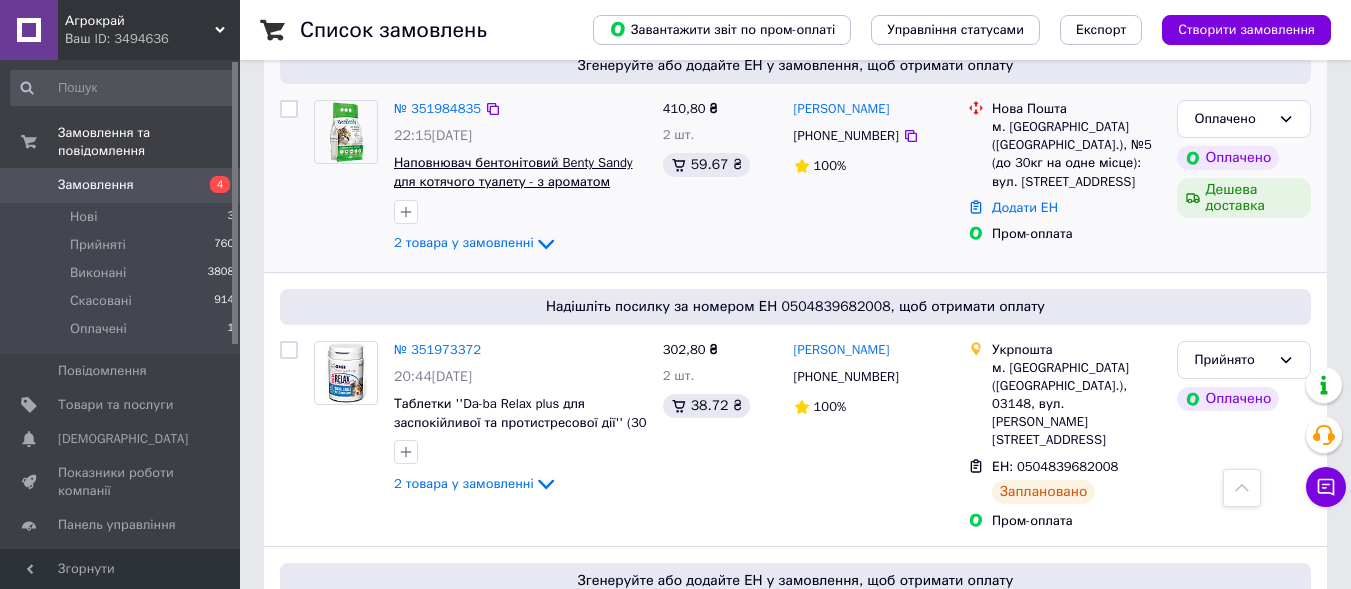 scroll, scrollTop: 500, scrollLeft: 0, axis: vertical 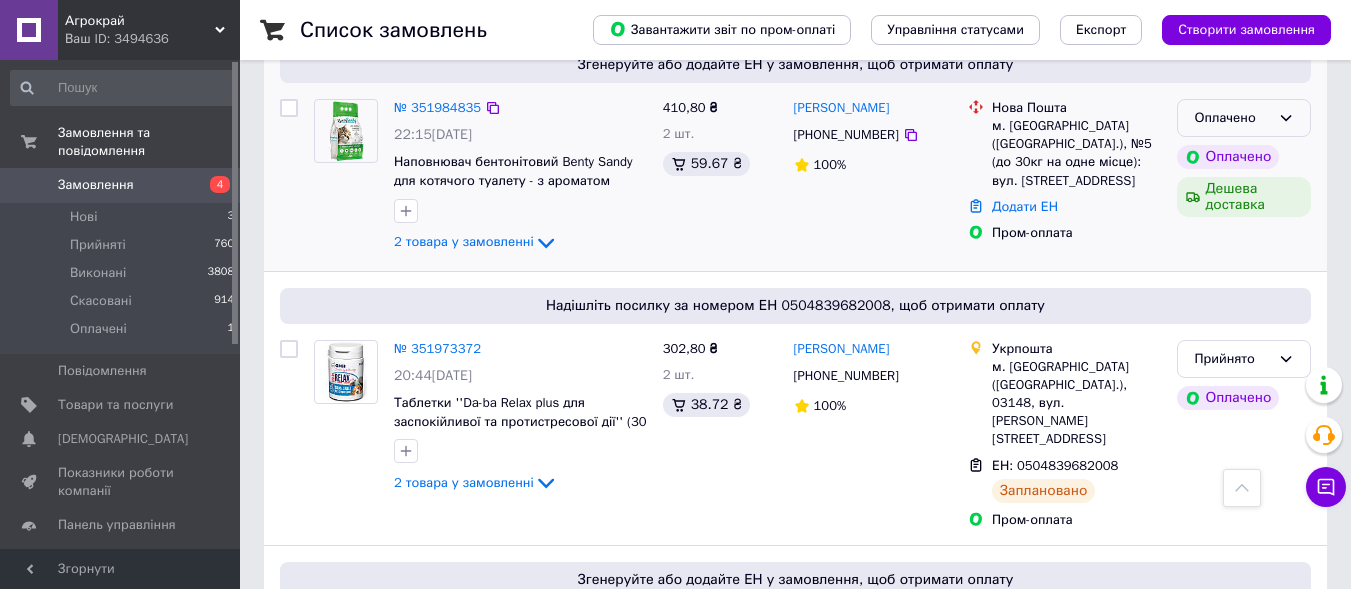 drag, startPoint x: 1258, startPoint y: 118, endPoint x: 1268, endPoint y: 131, distance: 16.40122 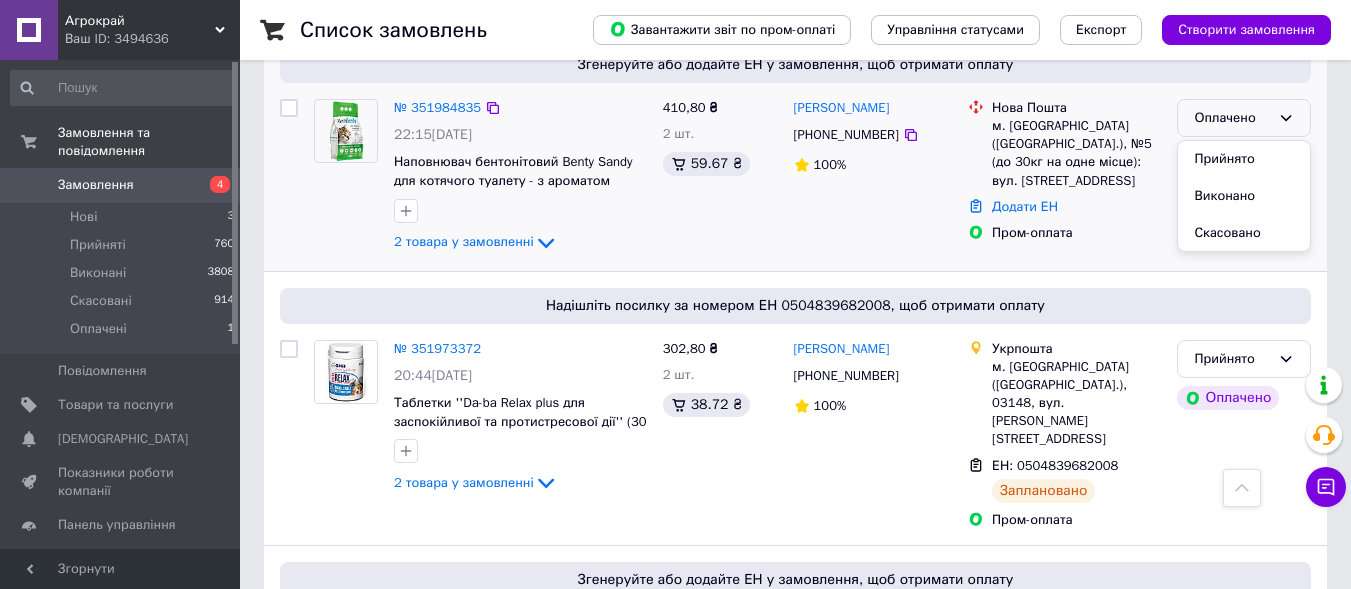 drag, startPoint x: 1229, startPoint y: 158, endPoint x: 1208, endPoint y: 168, distance: 23.259407 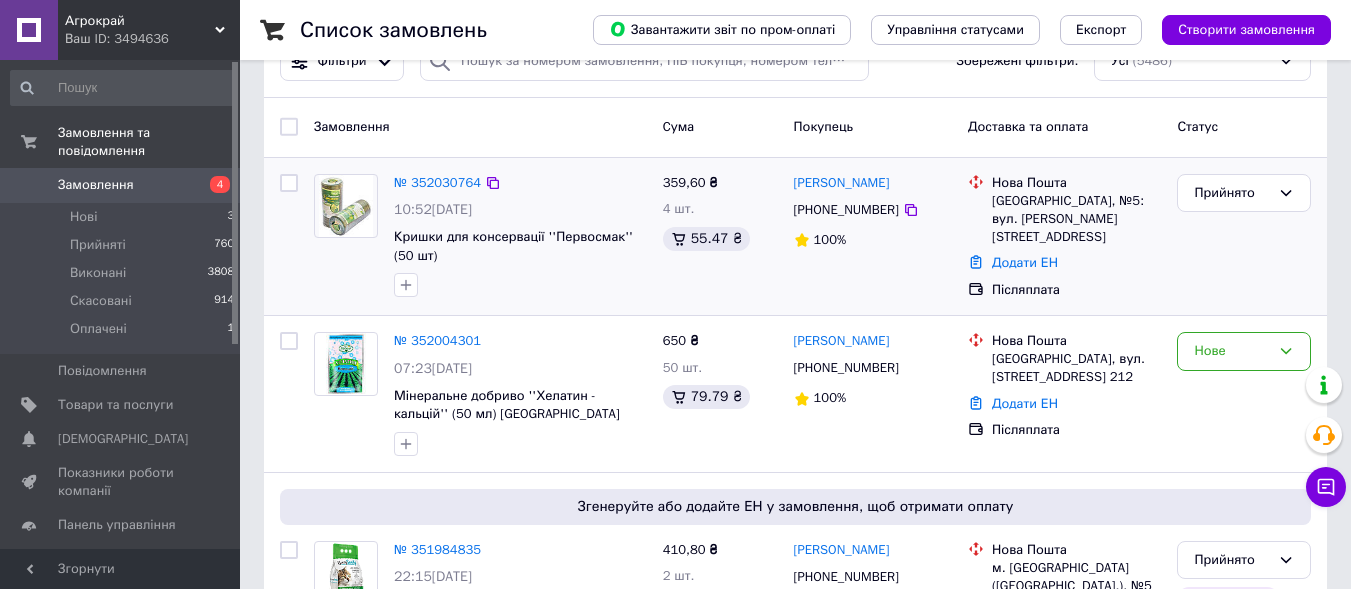 scroll, scrollTop: 0, scrollLeft: 0, axis: both 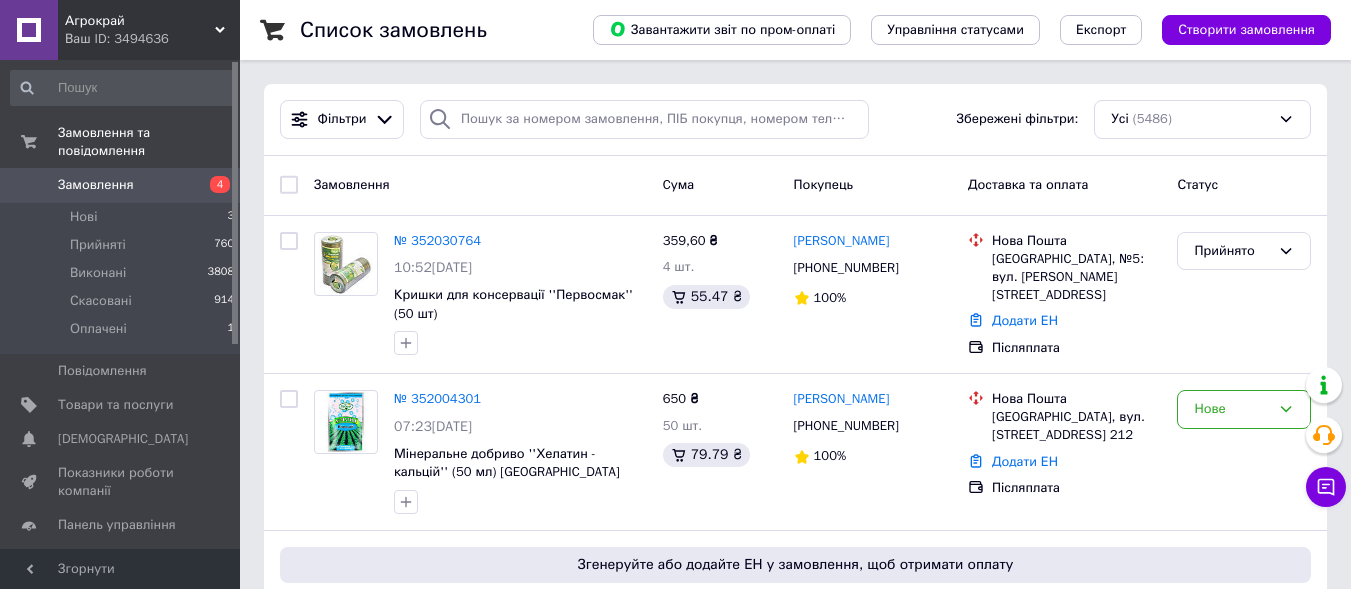 click on "Ваш ID: 3494636" at bounding box center [152, 39] 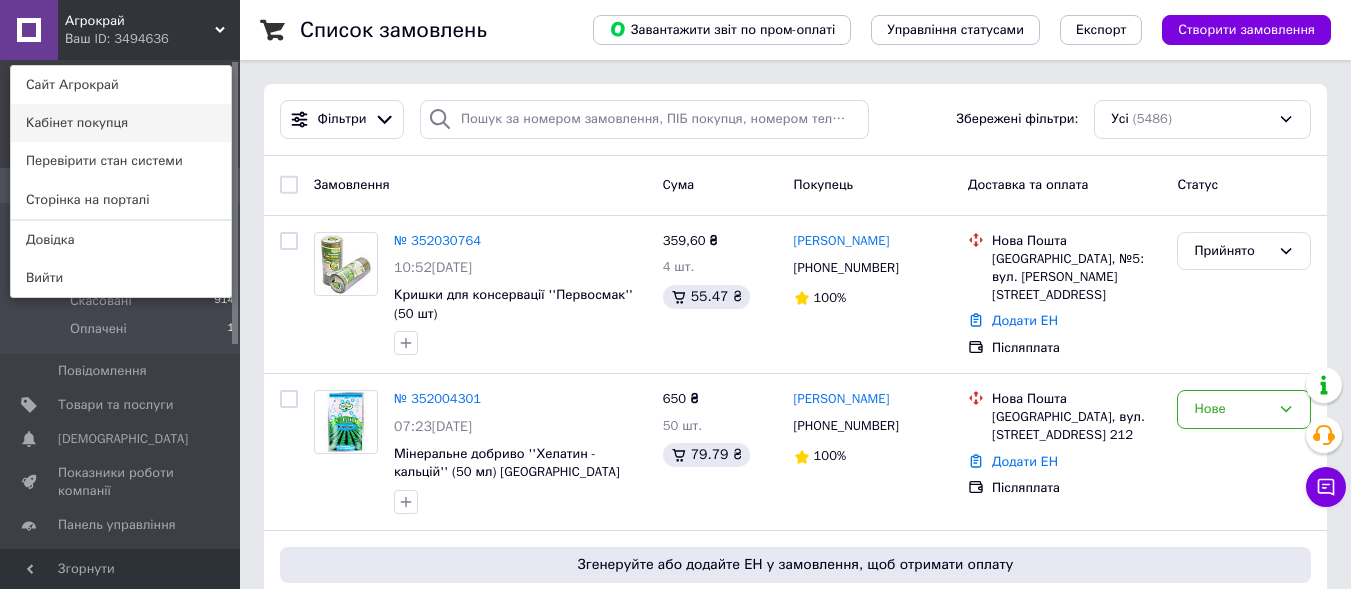 click on "Кабінет покупця" at bounding box center [121, 123] 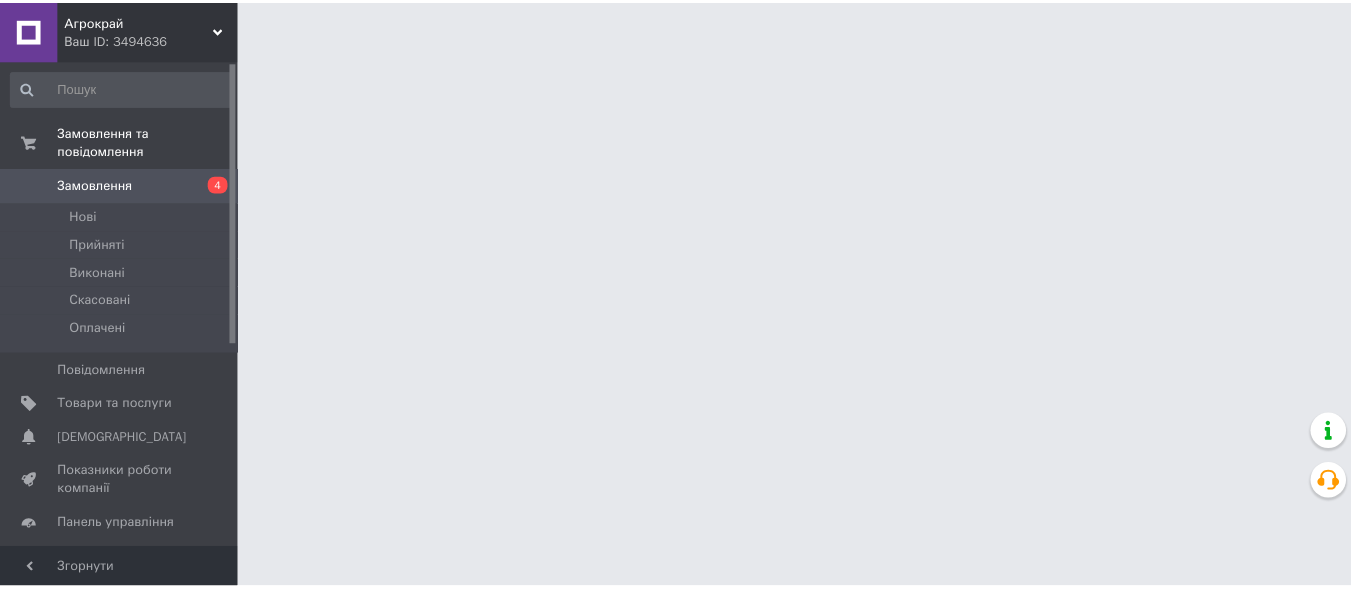 scroll, scrollTop: 0, scrollLeft: 0, axis: both 